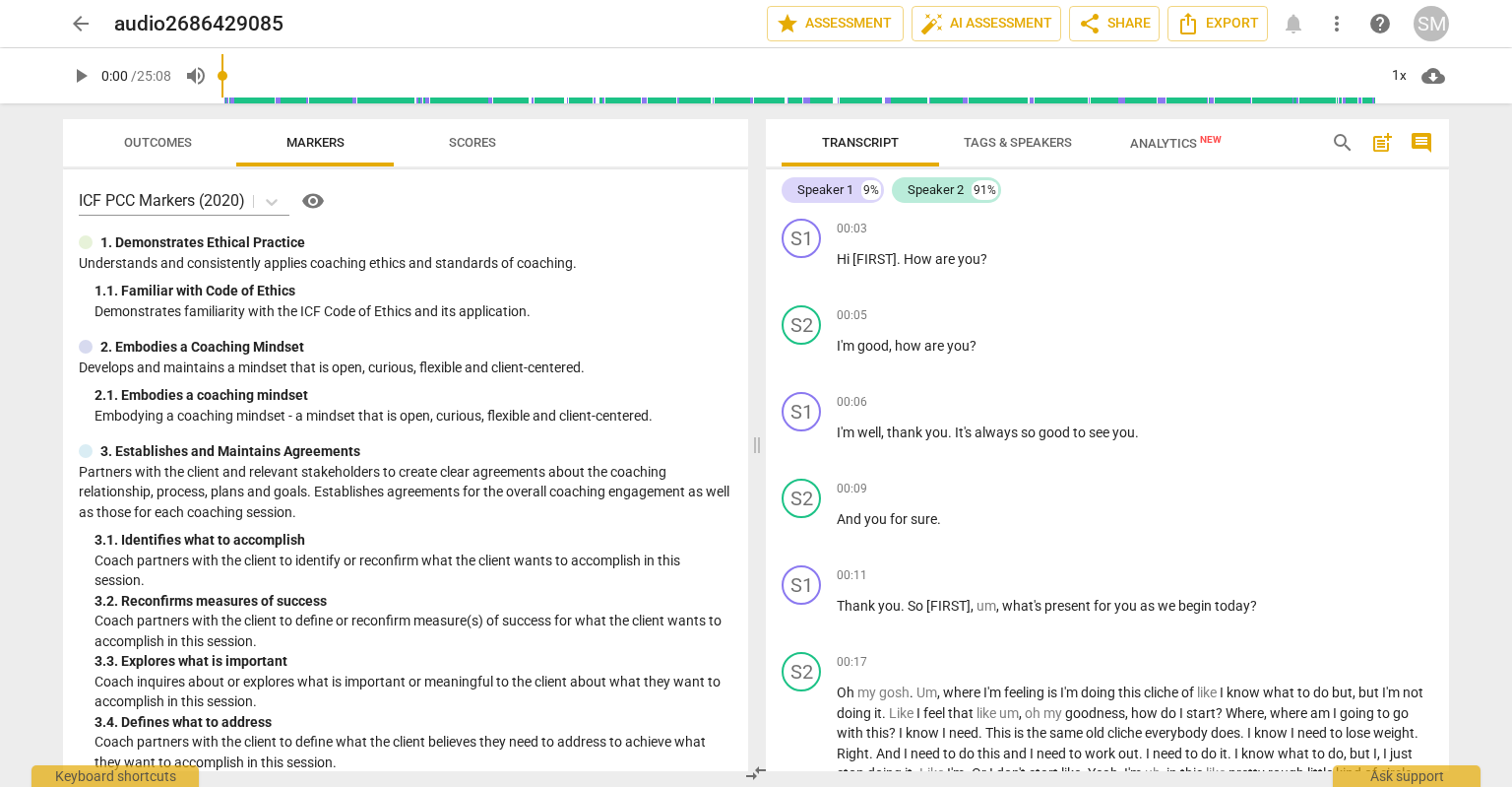 scroll, scrollTop: 0, scrollLeft: 0, axis: both 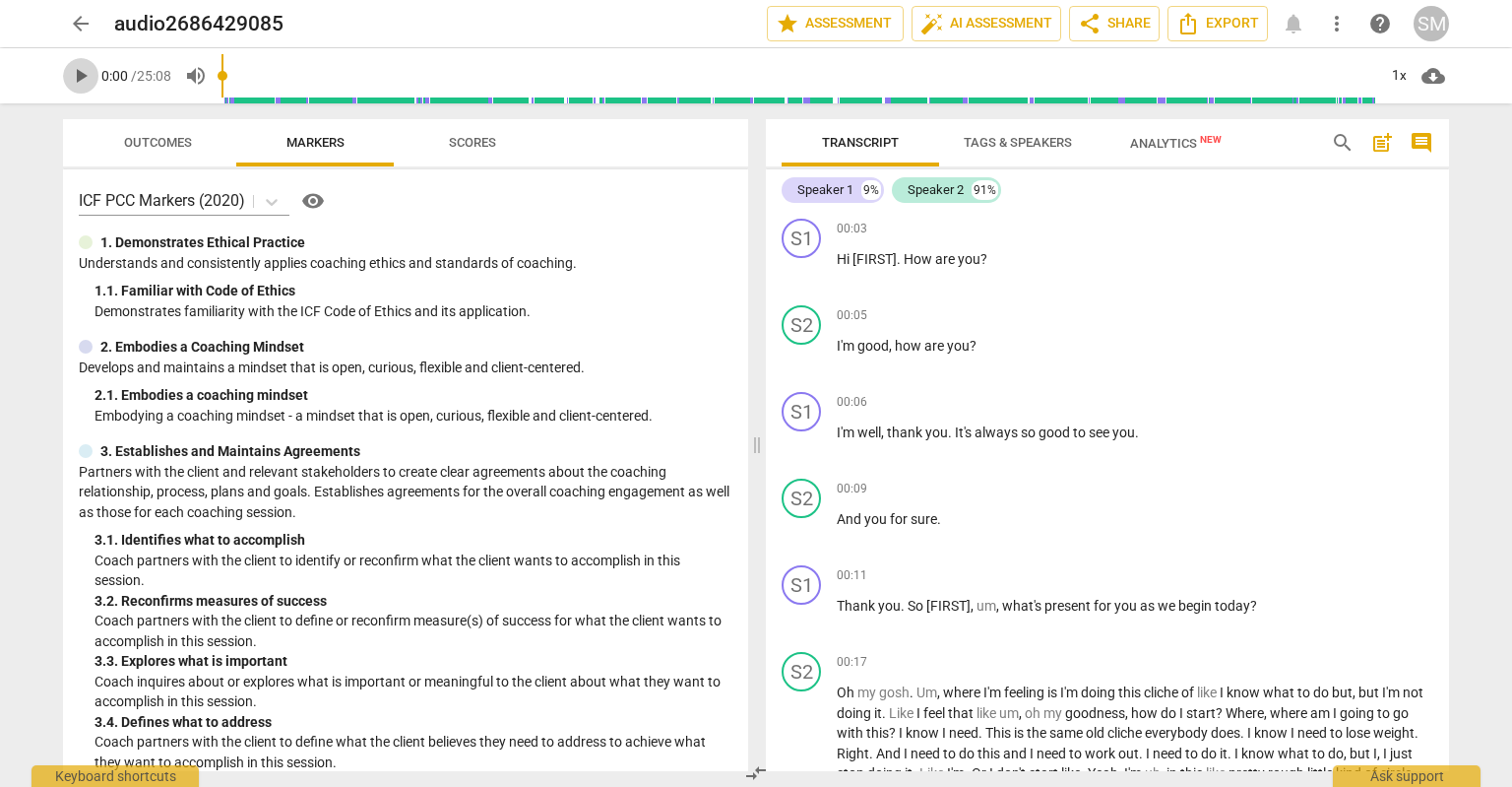 click on "play_arrow" at bounding box center (81, 76) 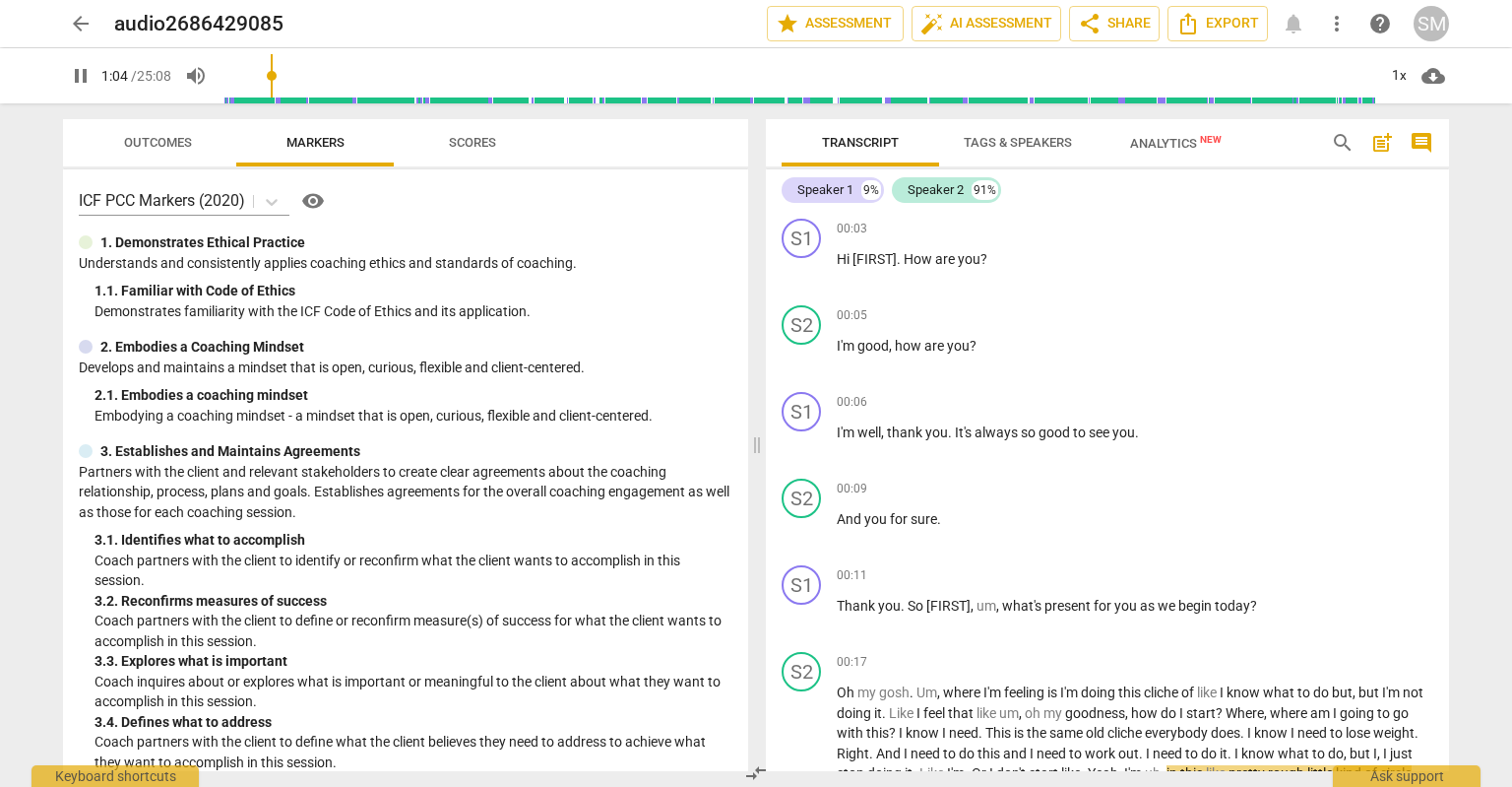 scroll, scrollTop: 574, scrollLeft: 0, axis: vertical 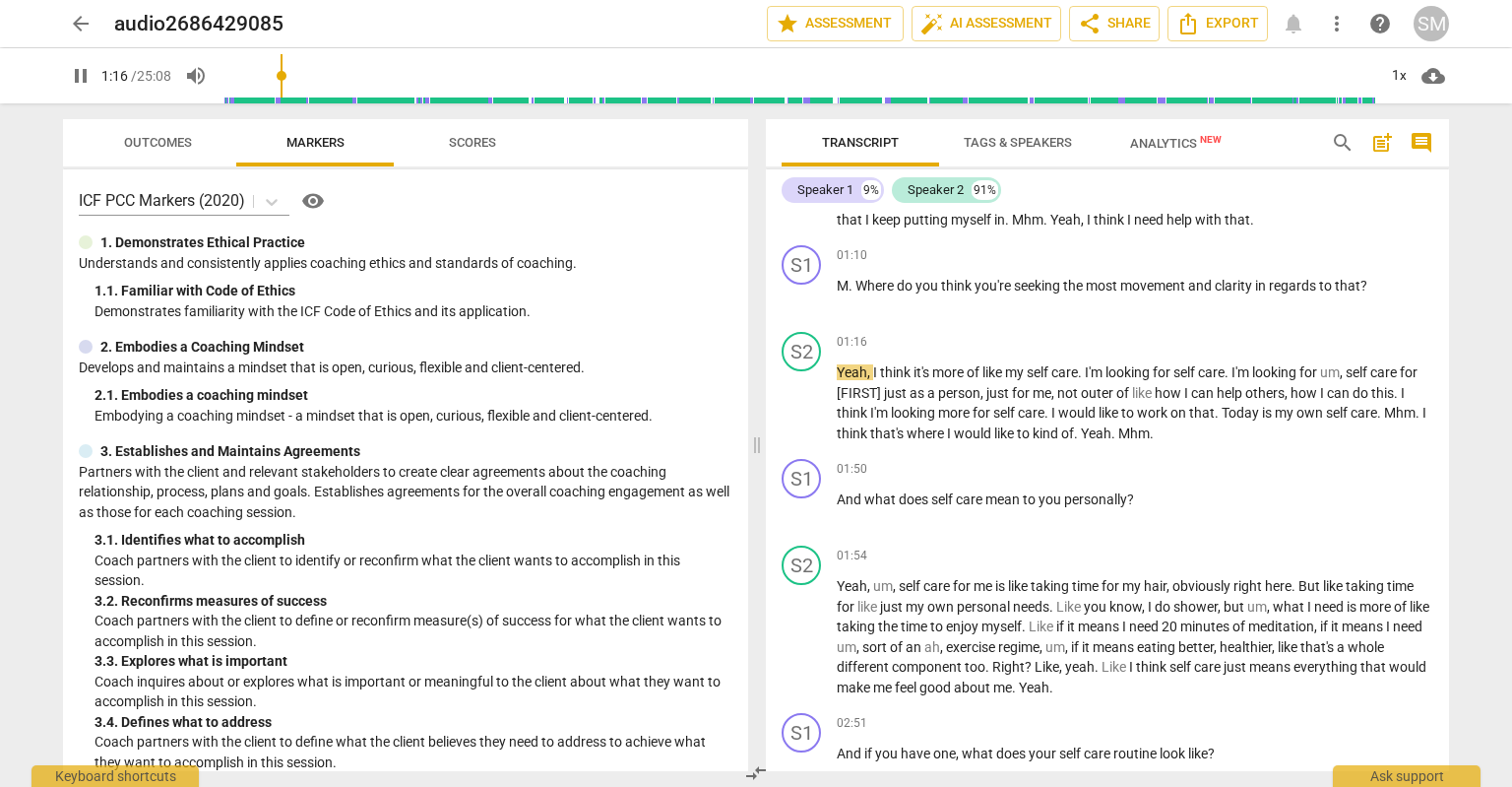 click on "pause" at bounding box center (81, 76) 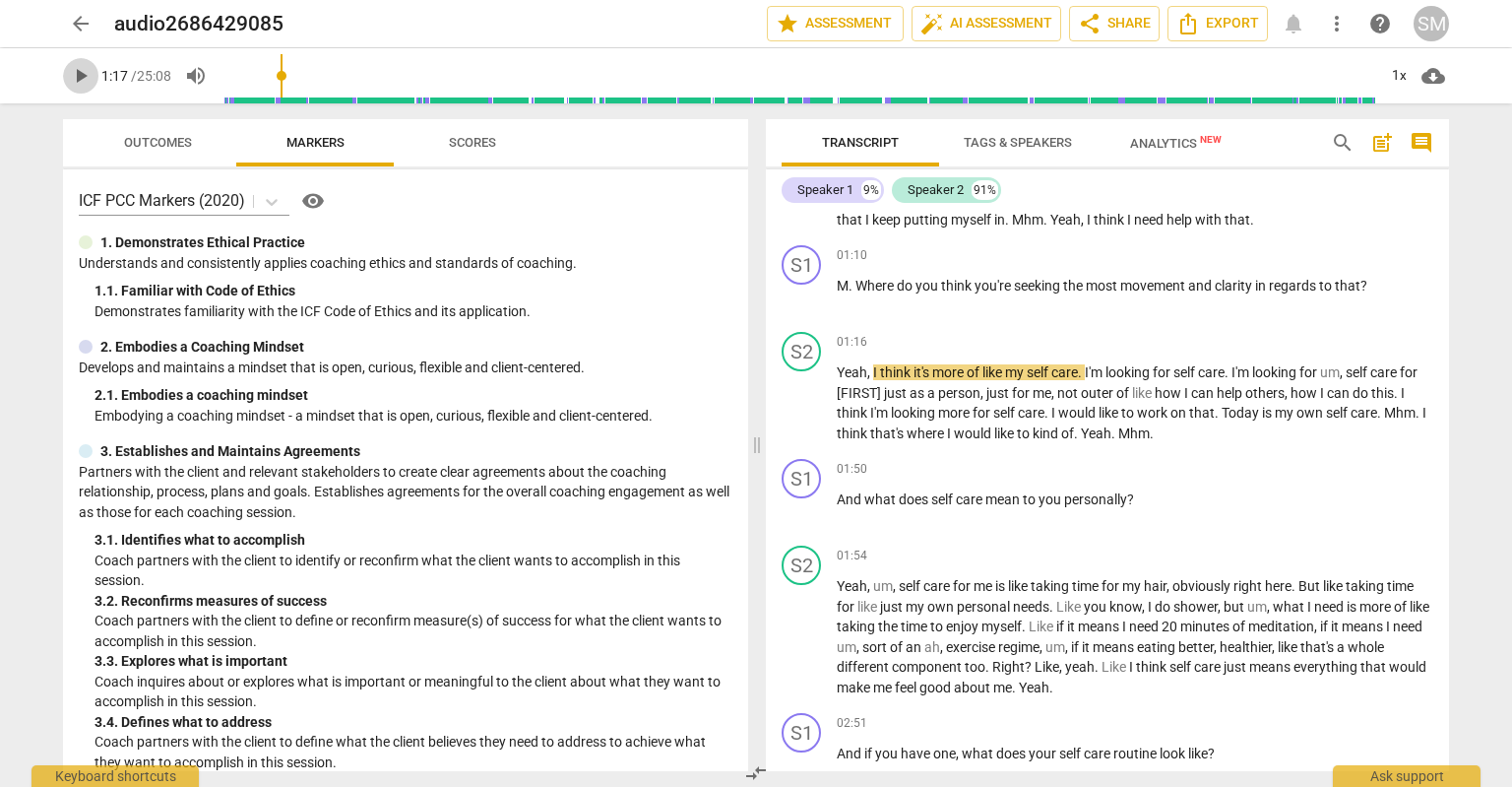 click on "play_arrow" at bounding box center [81, 76] 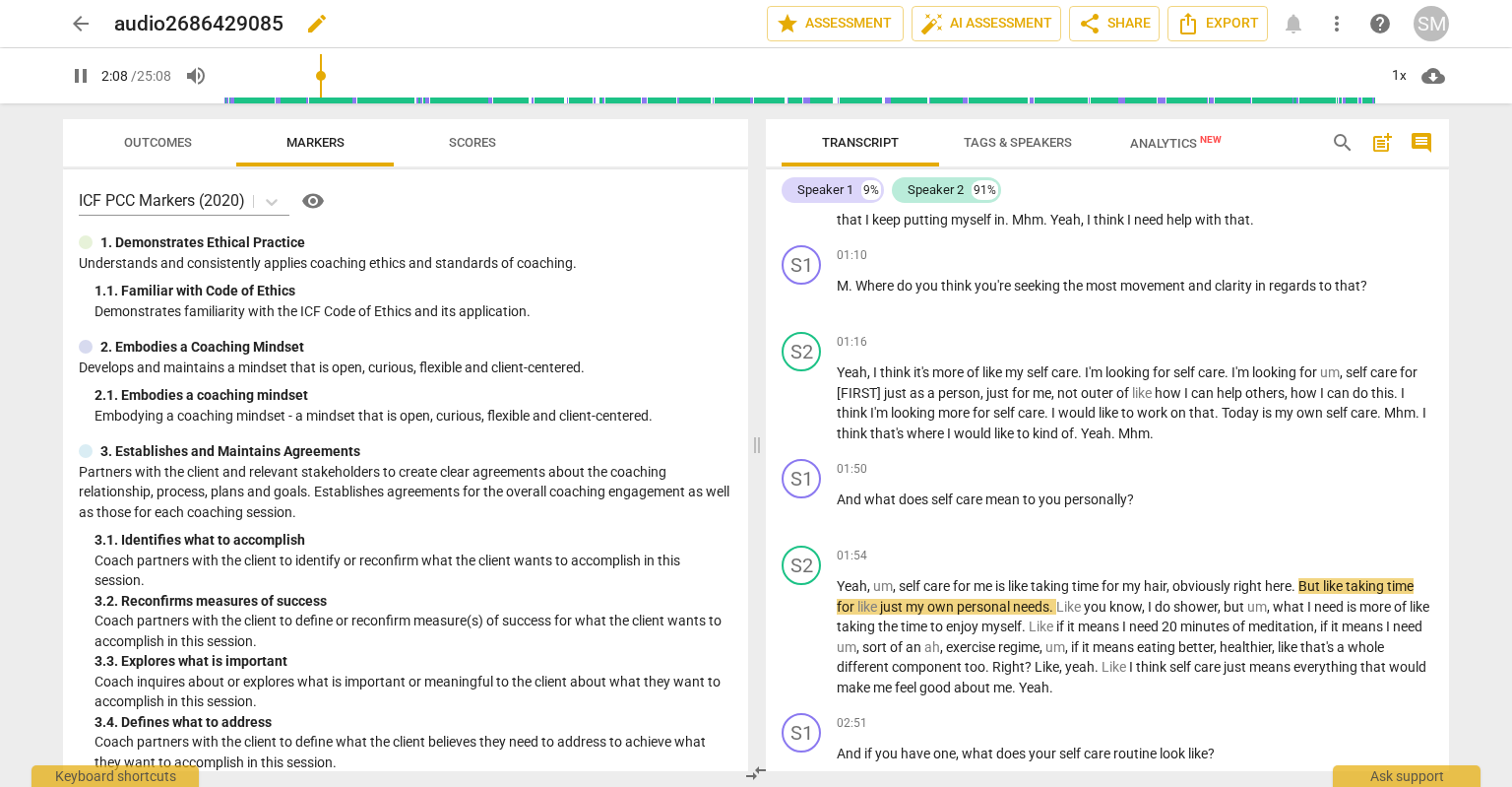 click on "audio2686429085 edit" at bounding box center [432, 24] 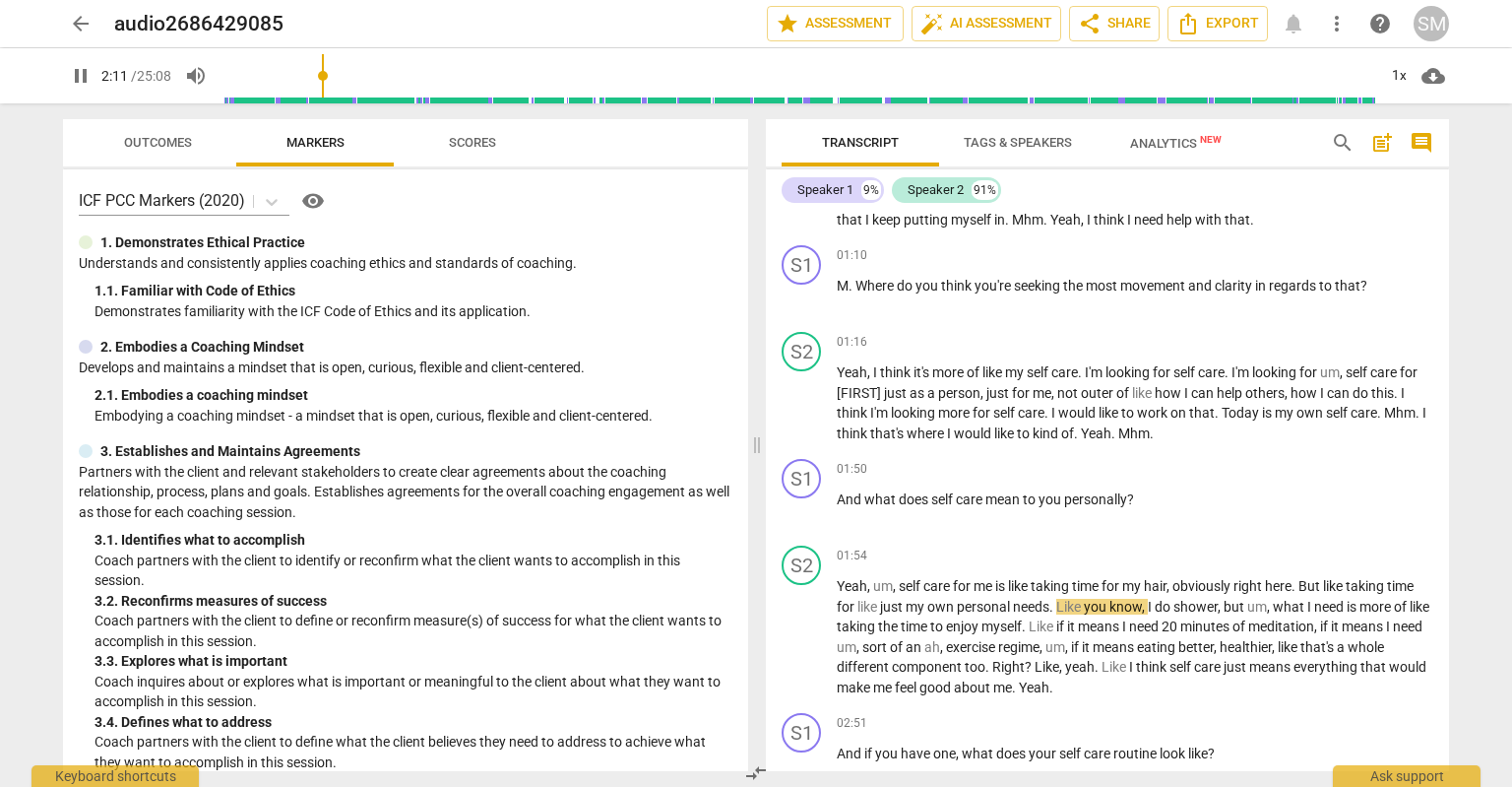 drag, startPoint x: 1483, startPoint y: 145, endPoint x: 1486, endPoint y: 160, distance: 15.297059 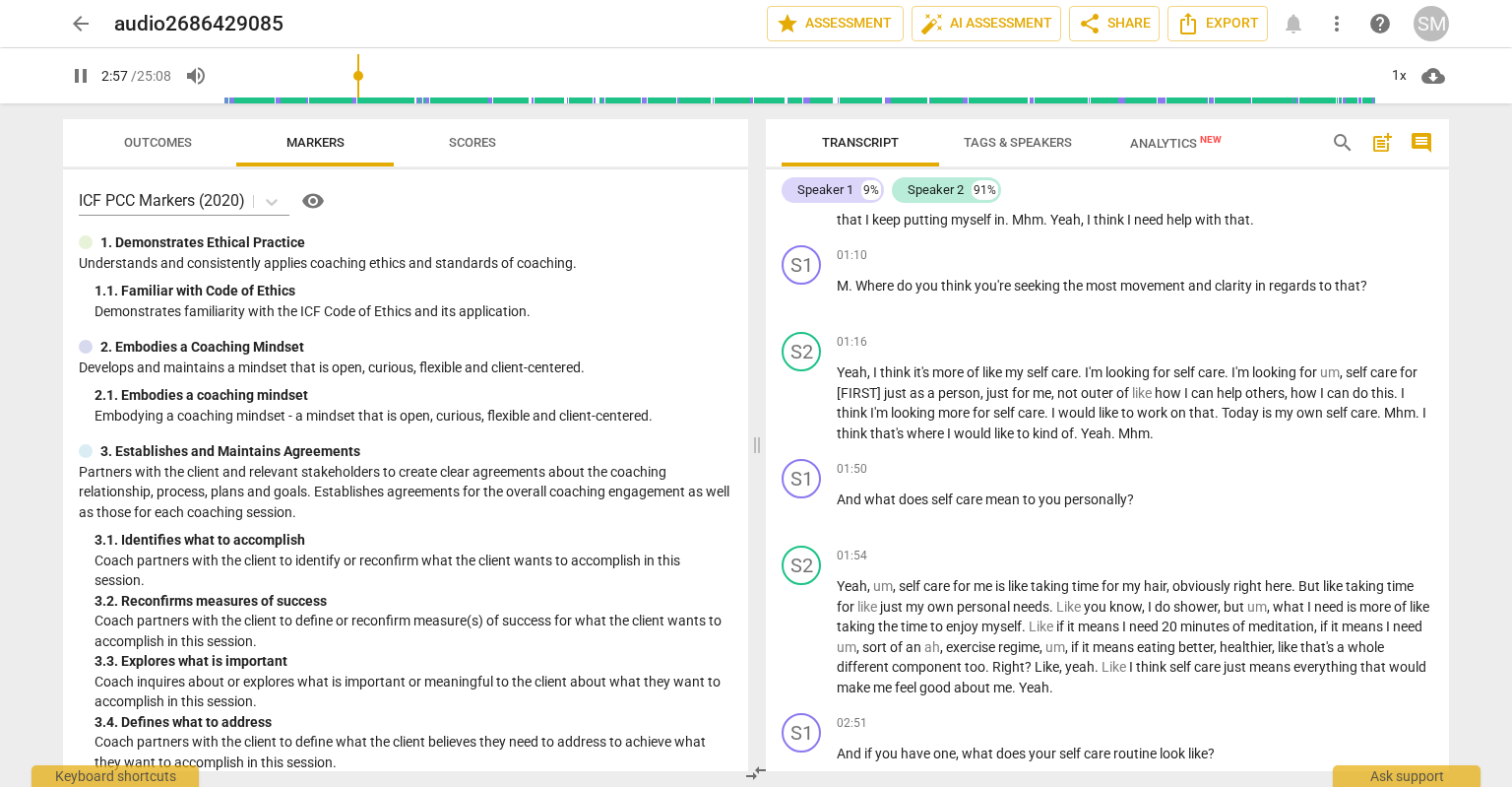 scroll, scrollTop: 1195, scrollLeft: 0, axis: vertical 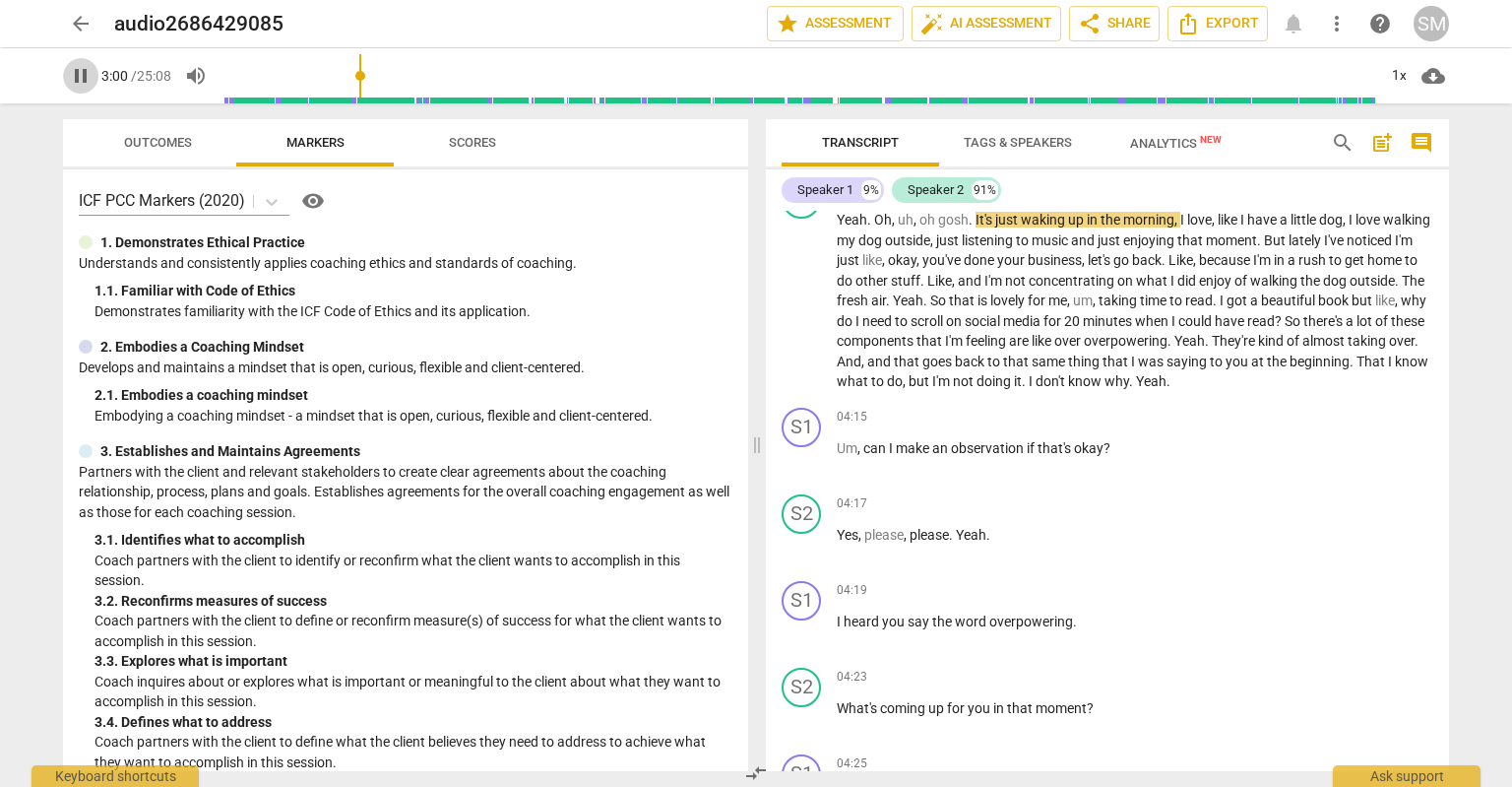 click on "pause" at bounding box center [81, 76] 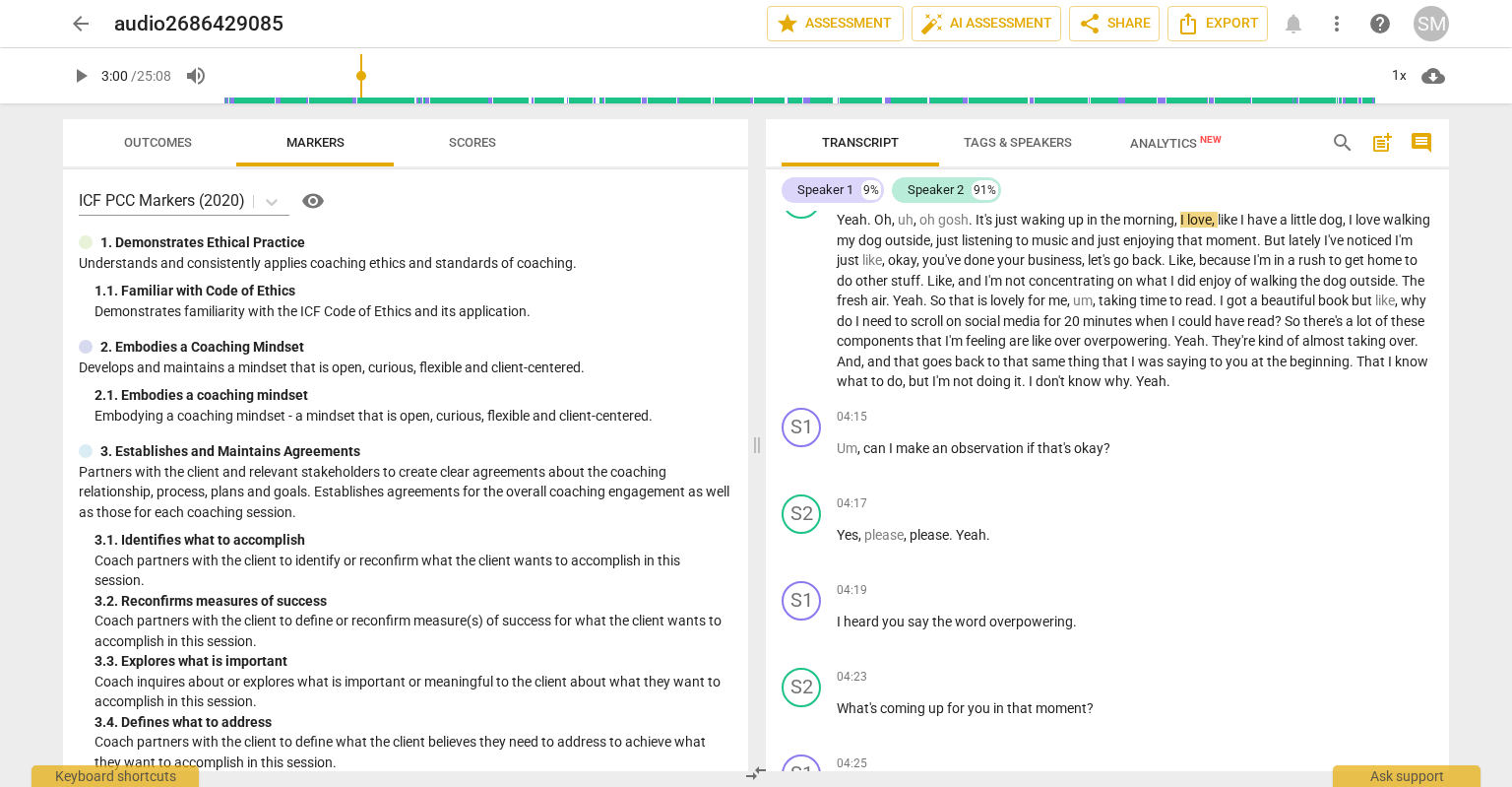 click on "play_arrow" at bounding box center (81, 76) 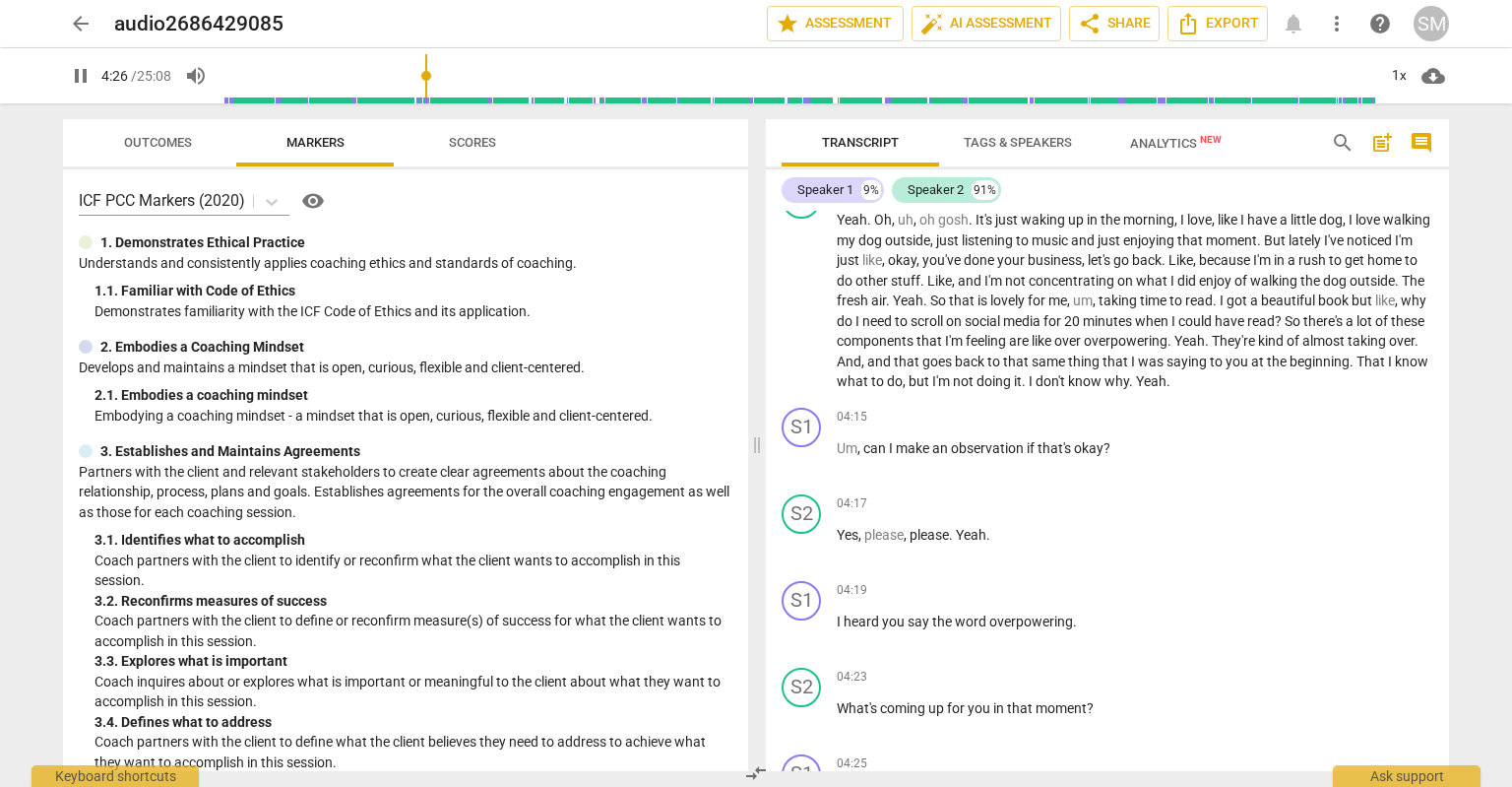 scroll, scrollTop: 1770, scrollLeft: 0, axis: vertical 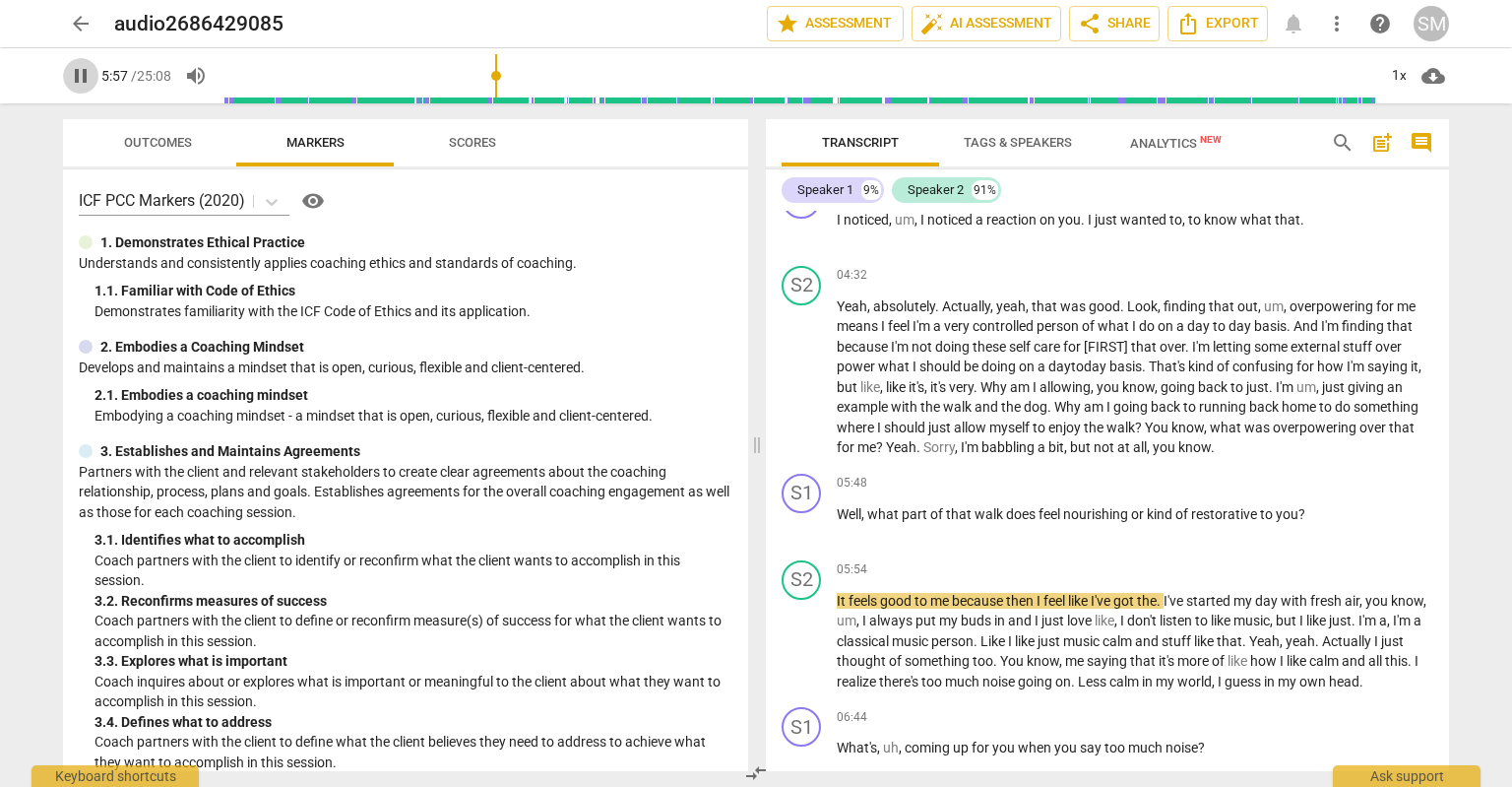 click on "pause" at bounding box center [81, 76] 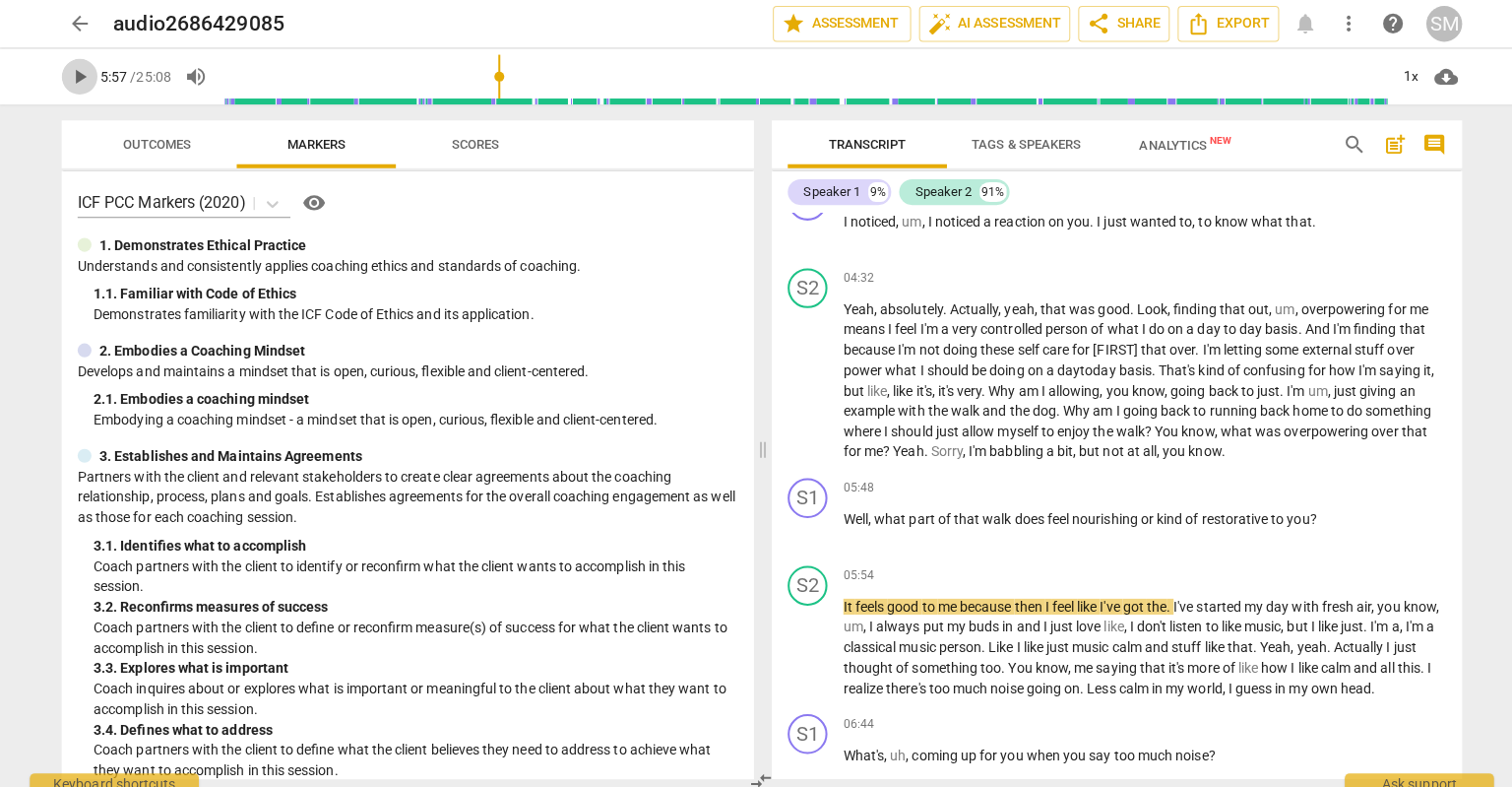 click on "play_arrow" at bounding box center (81, 76) 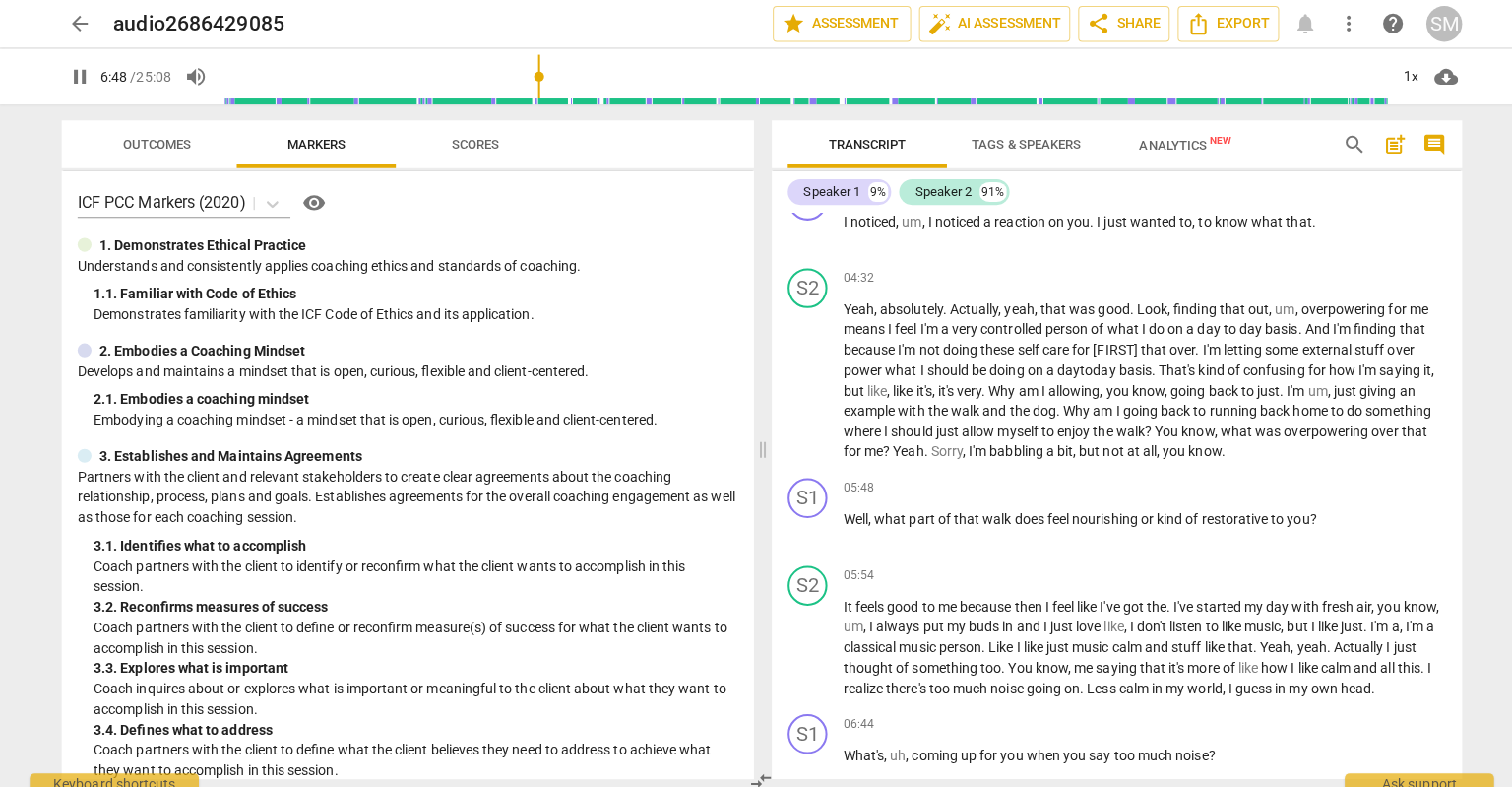 scroll, scrollTop: 0, scrollLeft: 0, axis: both 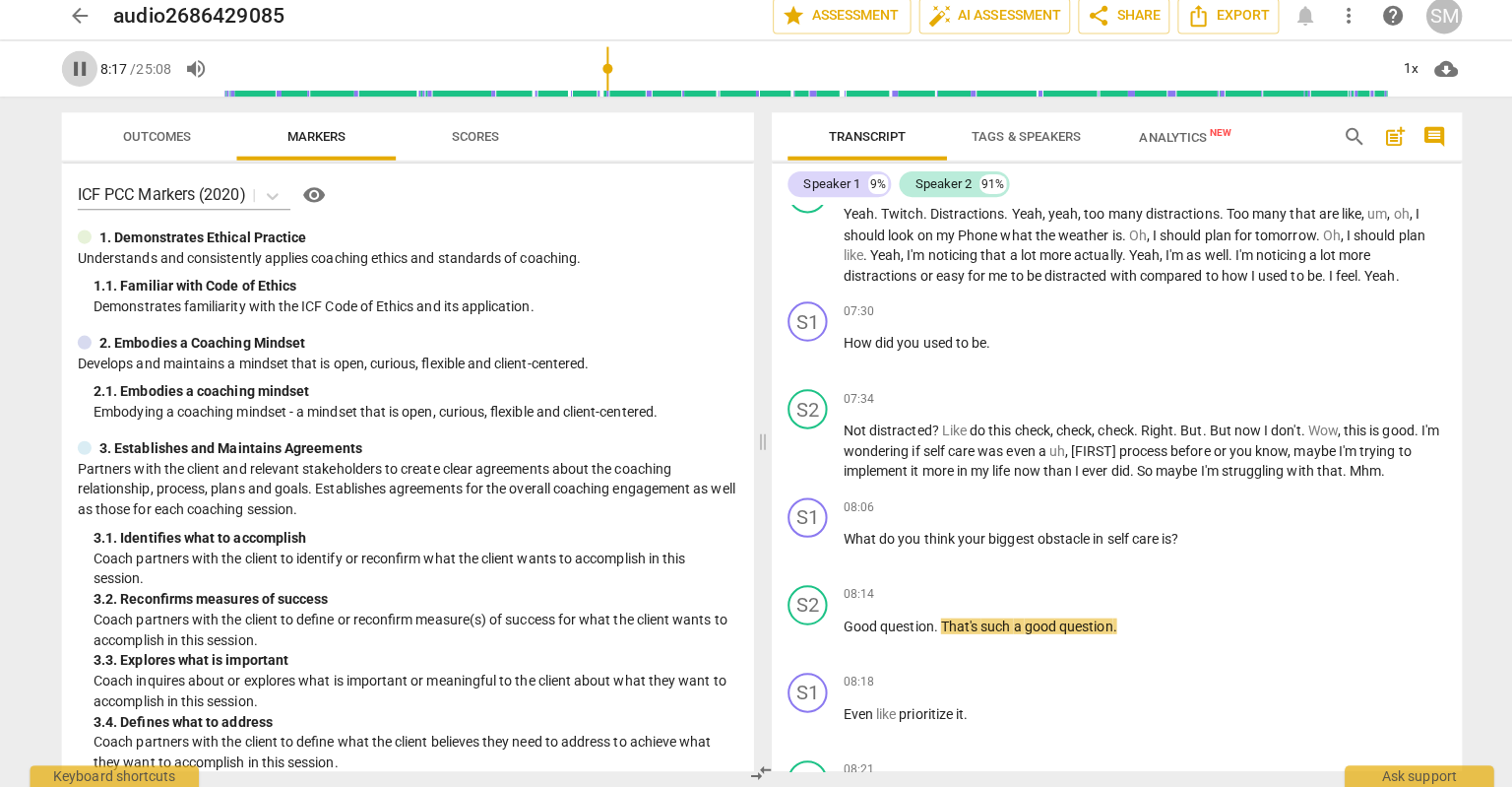 click on "pause" at bounding box center (81, 76) 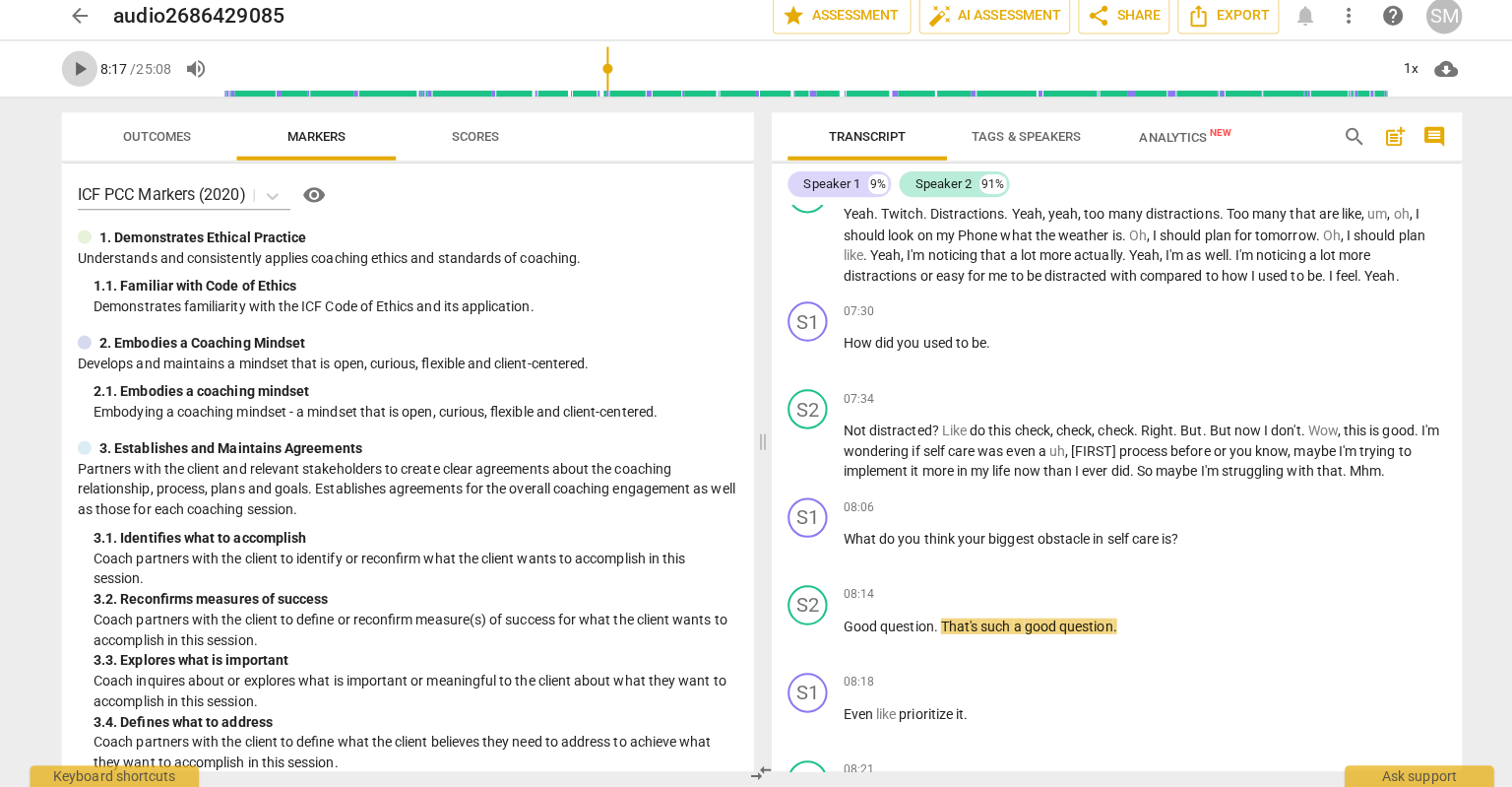 click on "play_arrow" at bounding box center (81, 76) 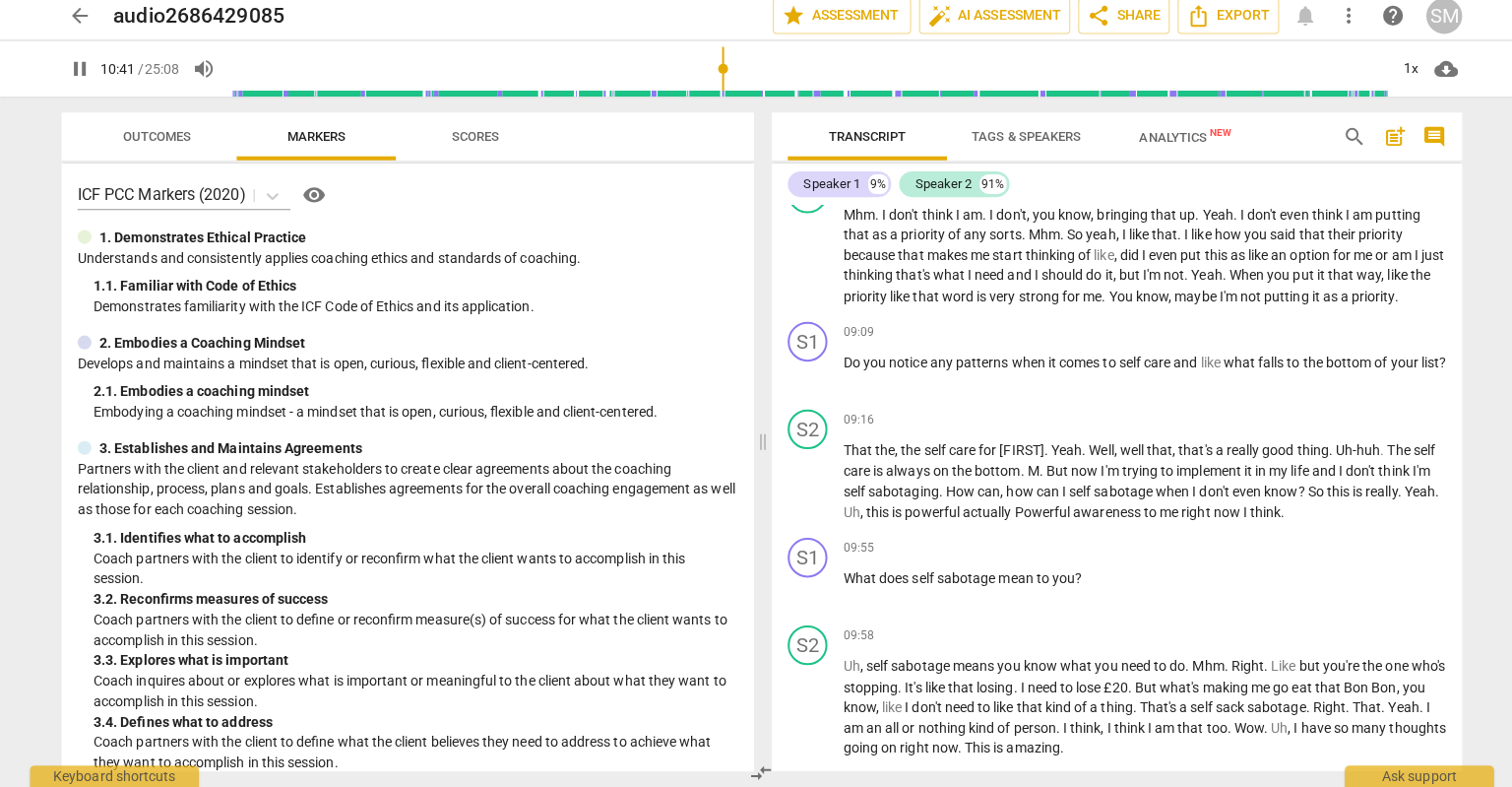 scroll, scrollTop: 3561, scrollLeft: 0, axis: vertical 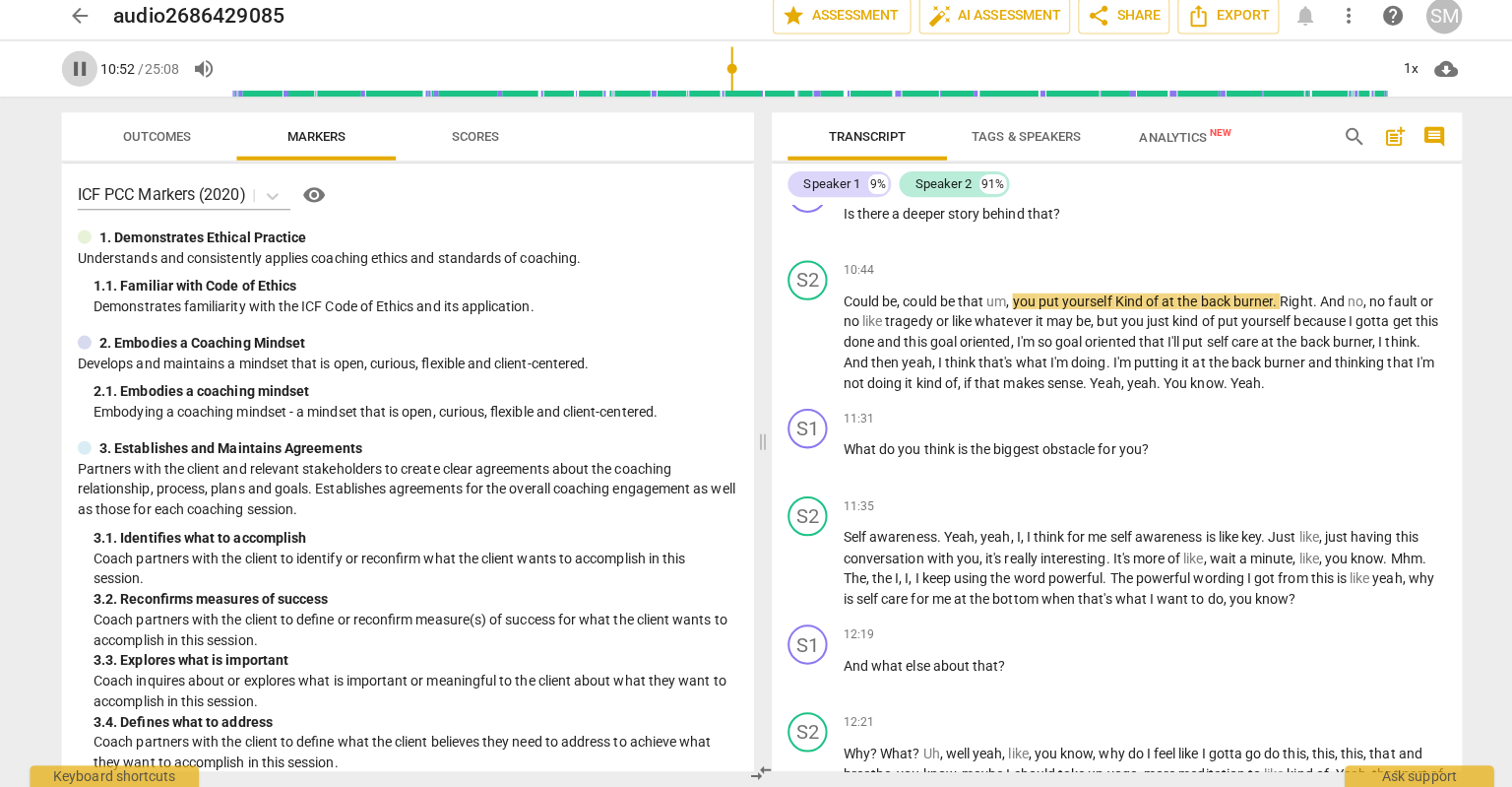 click on "pause" at bounding box center [81, 76] 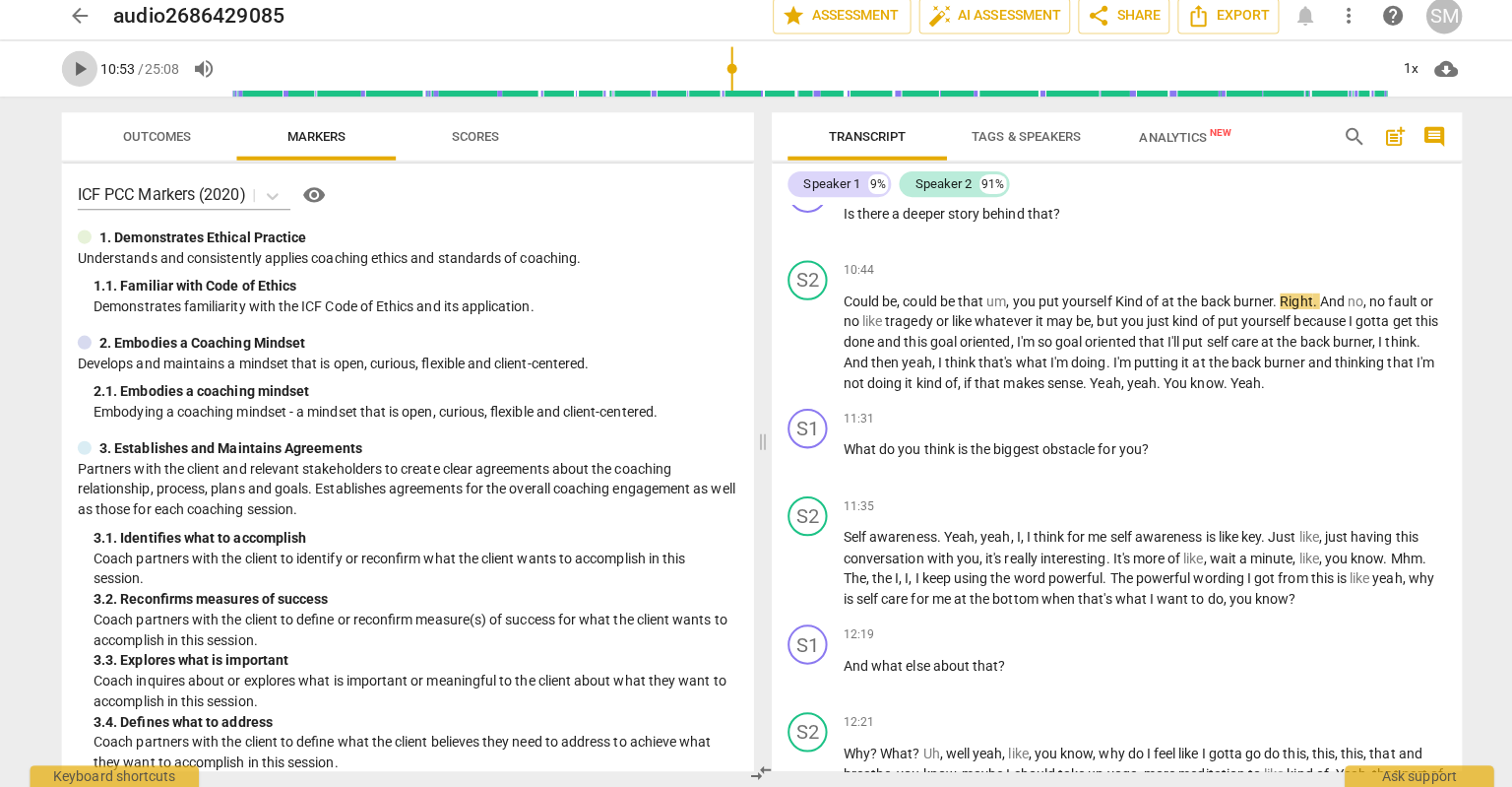 click on "play_arrow" at bounding box center (81, 76) 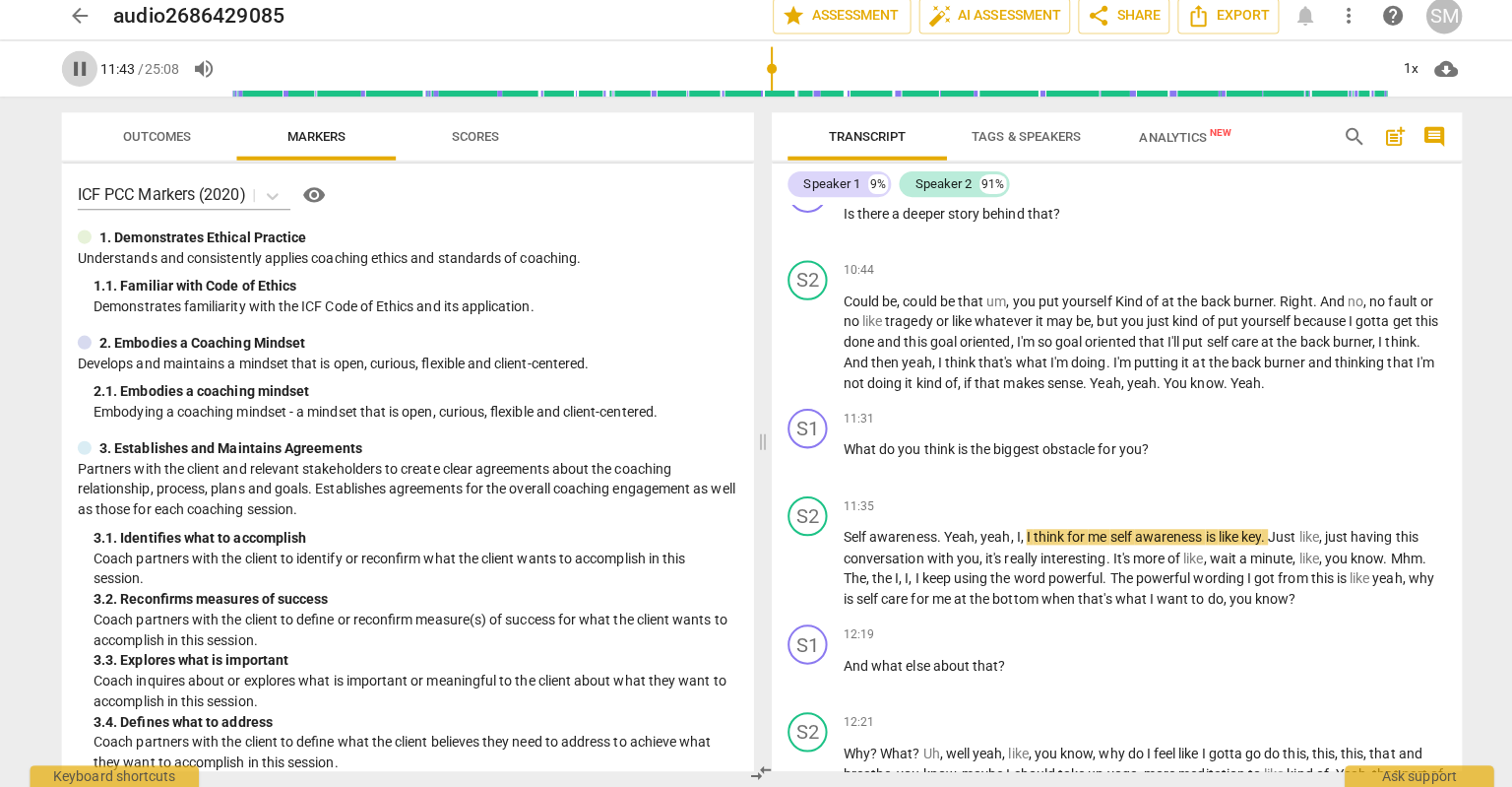 click on "pause" at bounding box center [81, 76] 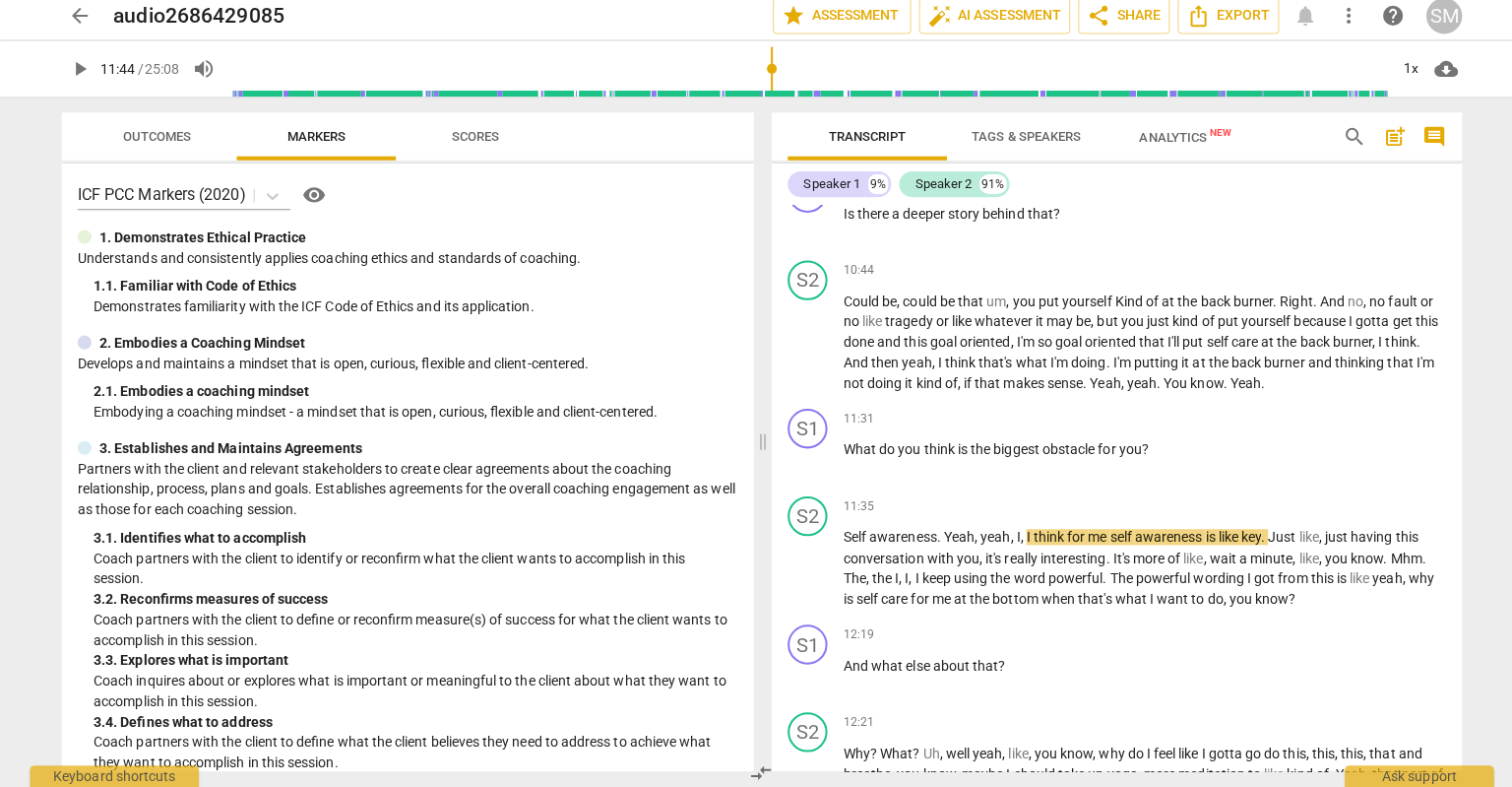 click on "play_arrow" at bounding box center [81, 76] 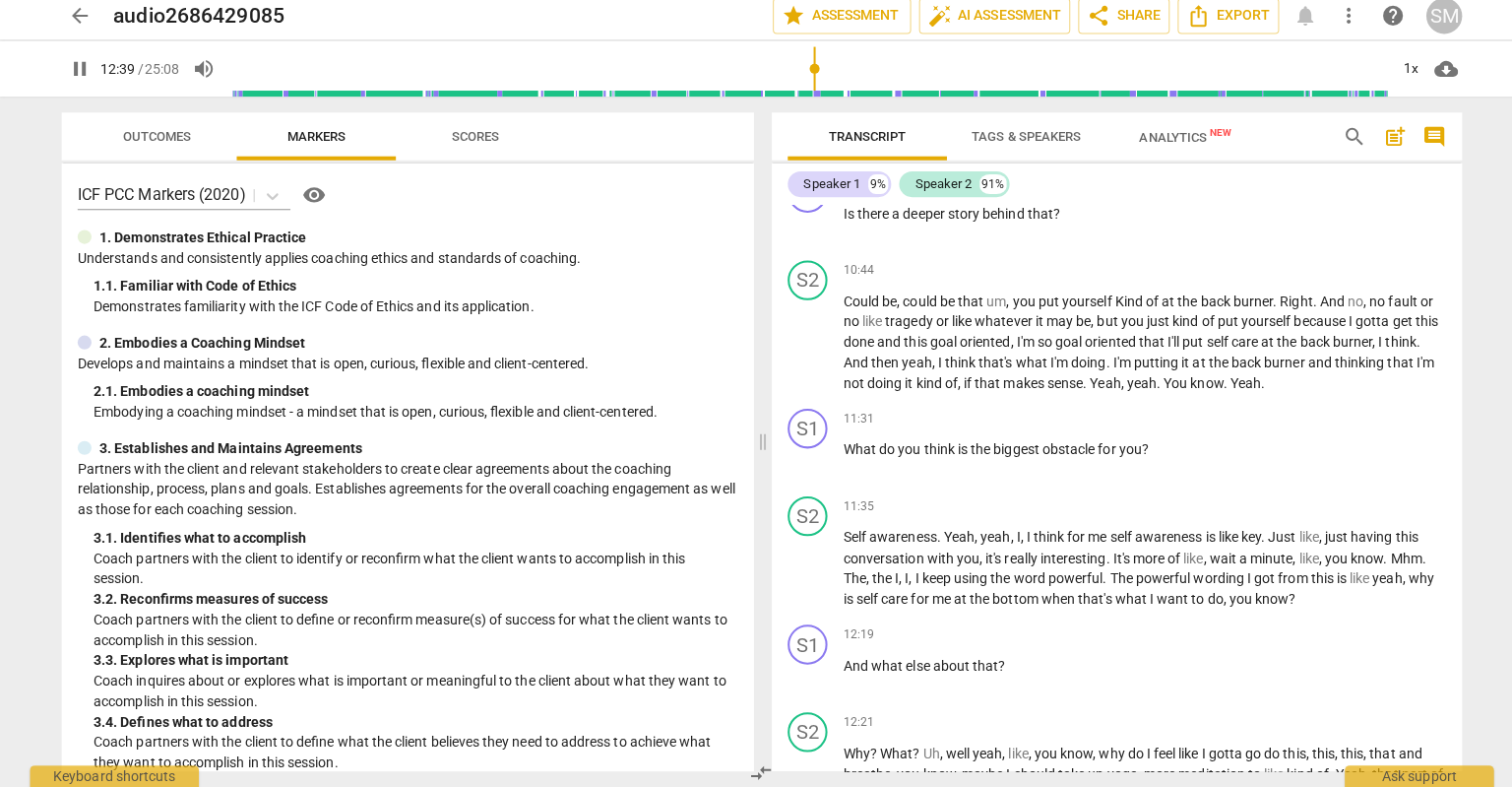 scroll, scrollTop: 4202, scrollLeft: 0, axis: vertical 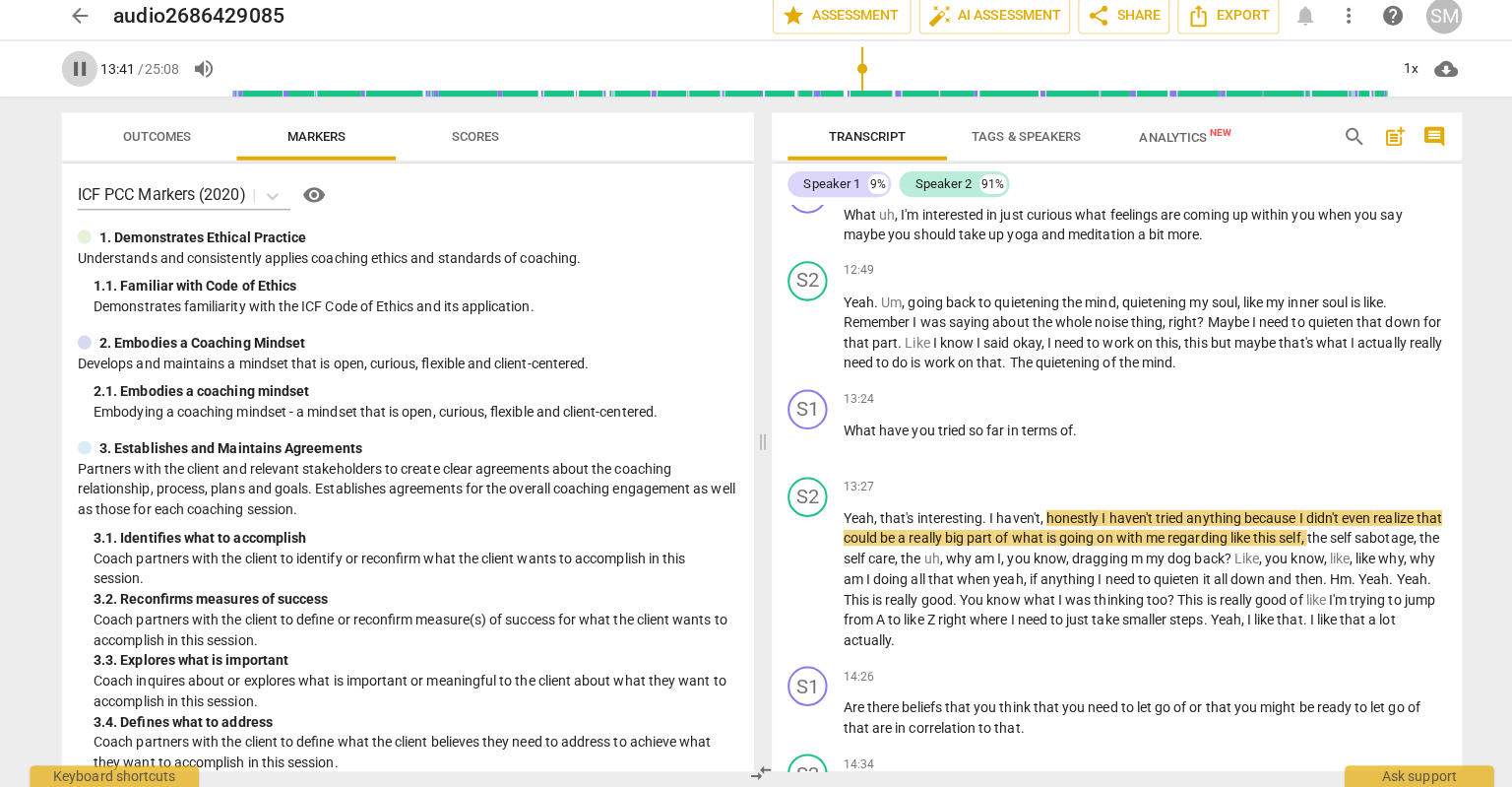 click on "pause" at bounding box center [81, 76] 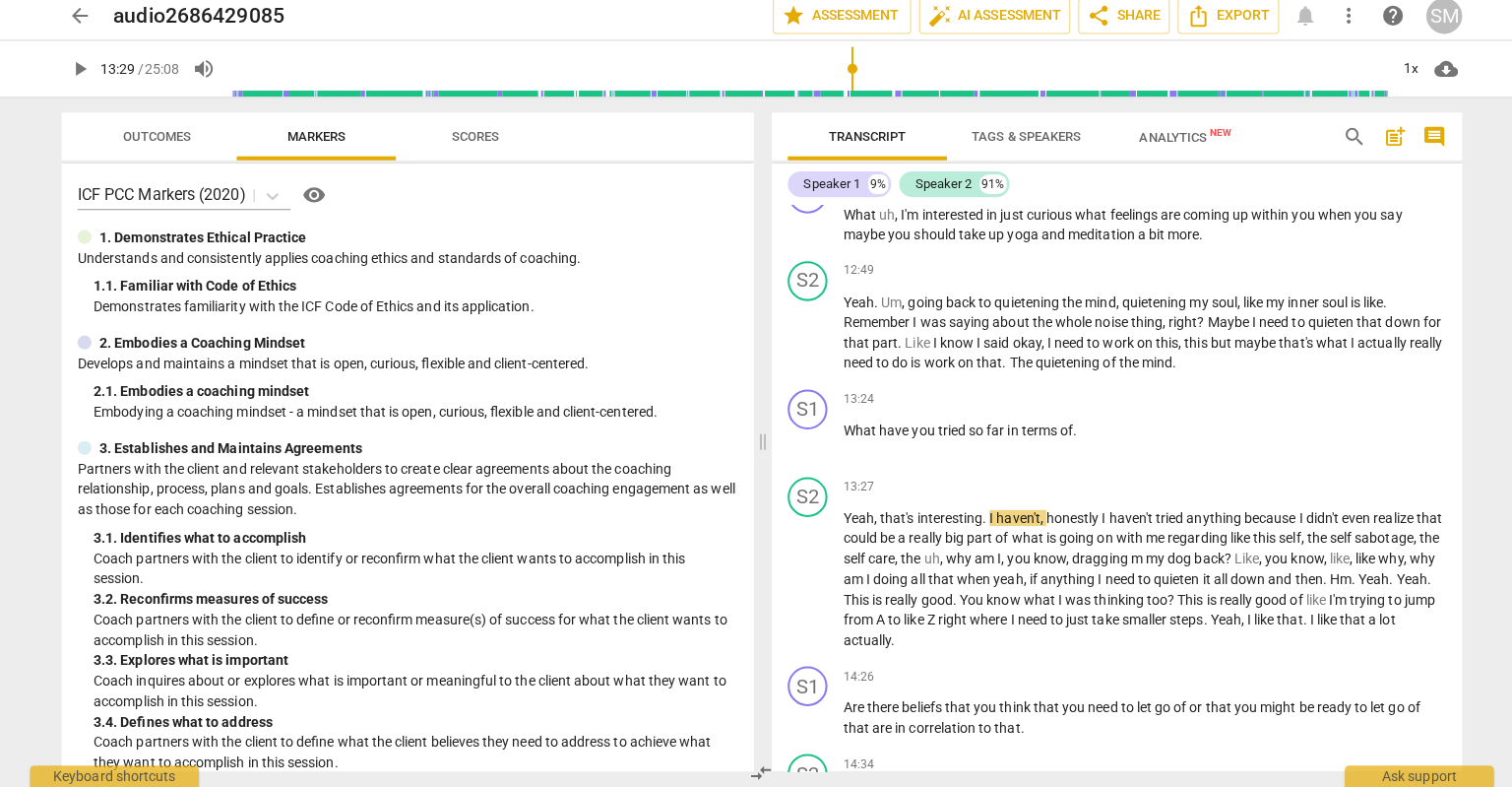 click at bounding box center (802, 76) 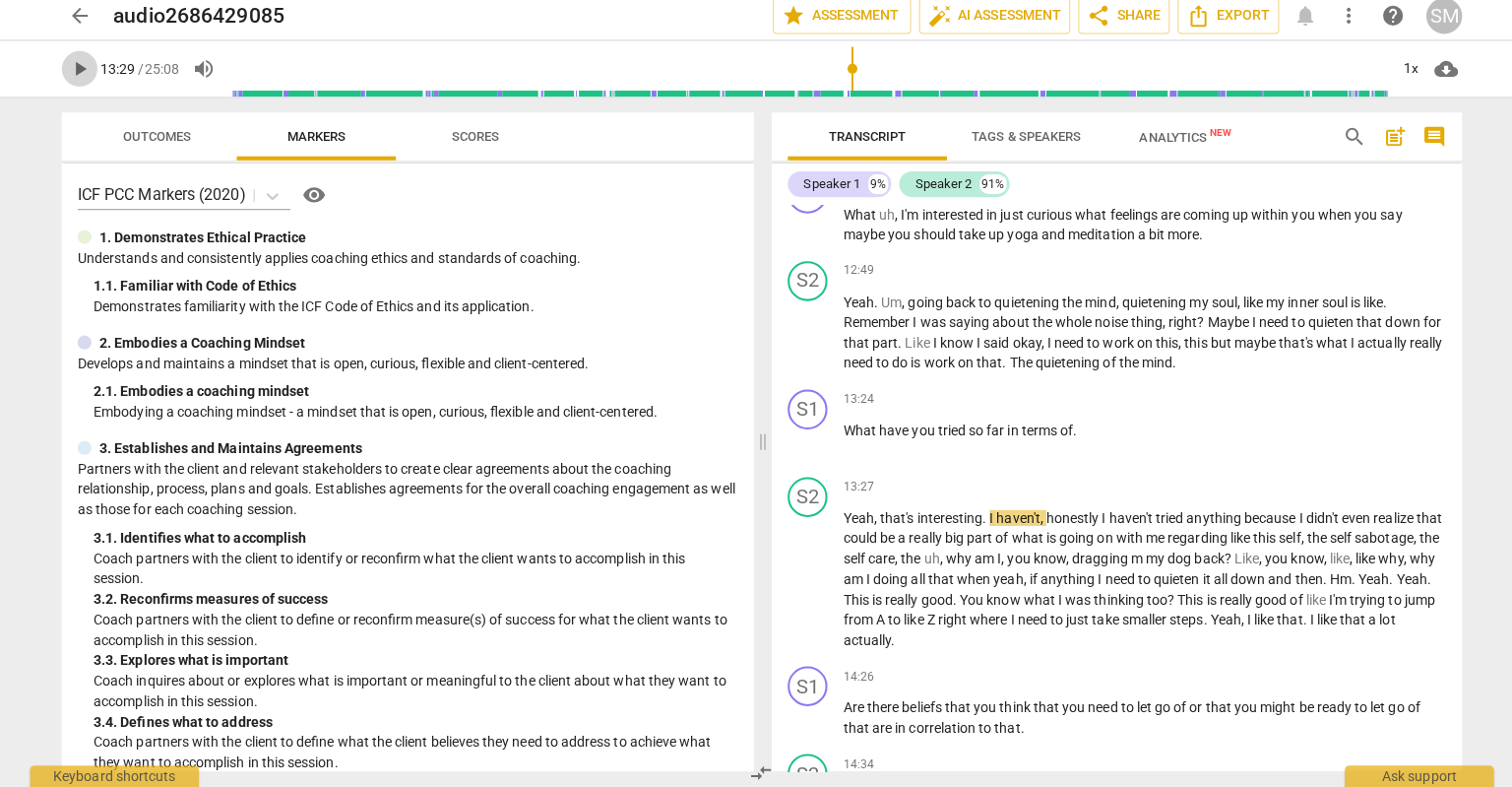 click on "play_arrow" at bounding box center [81, 76] 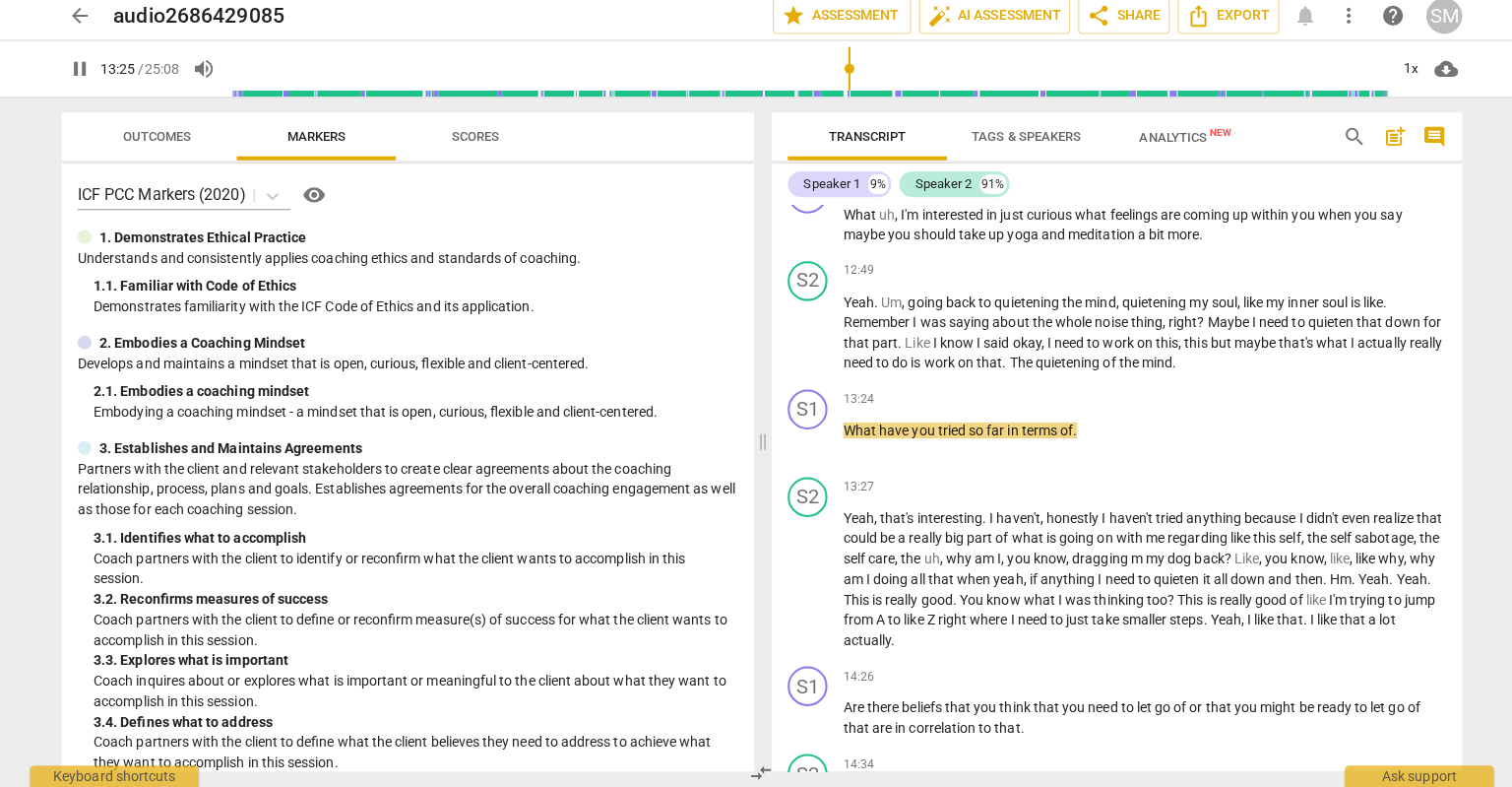 click at bounding box center (802, 76) 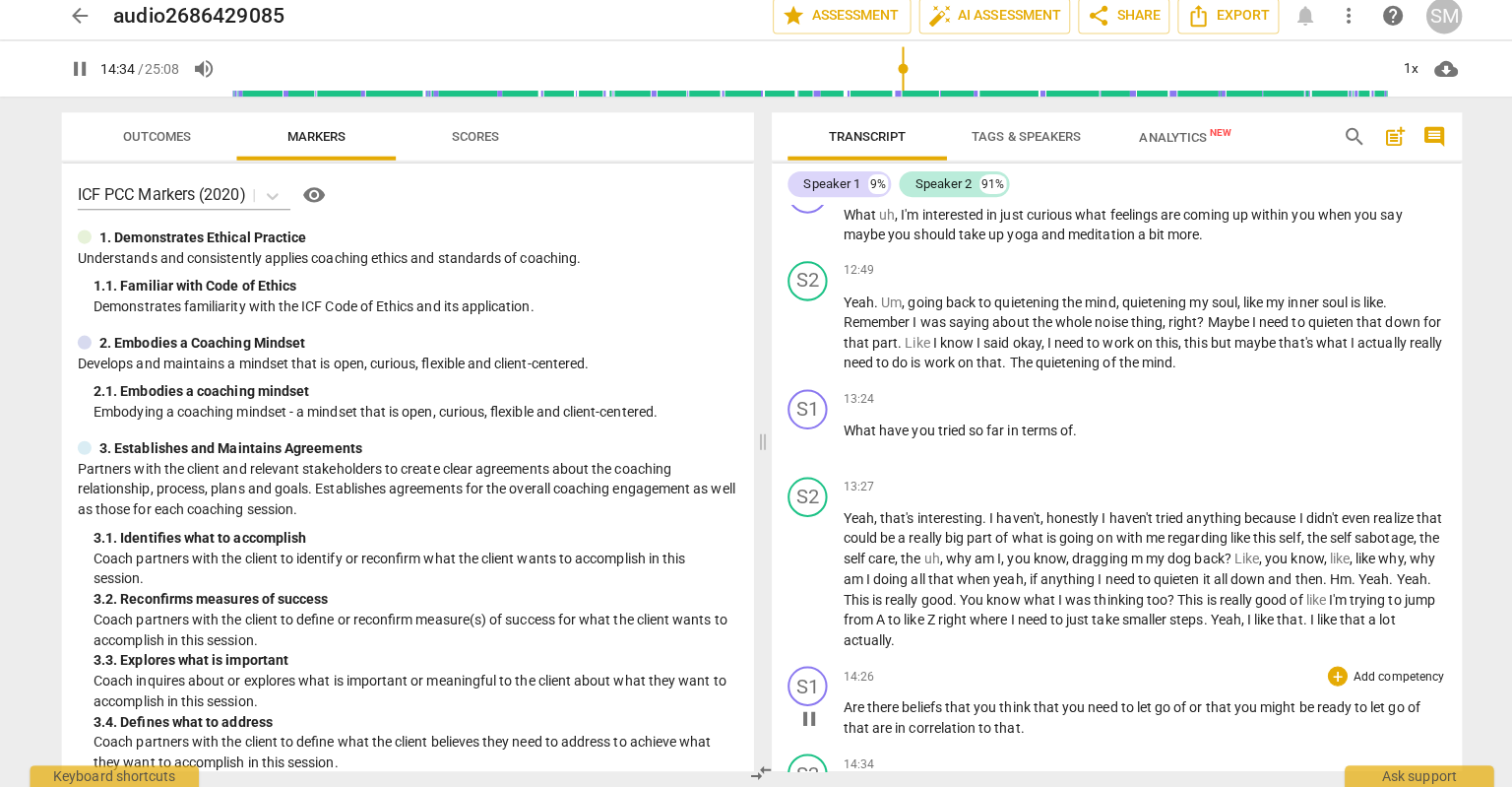 scroll, scrollTop: 4776, scrollLeft: 0, axis: vertical 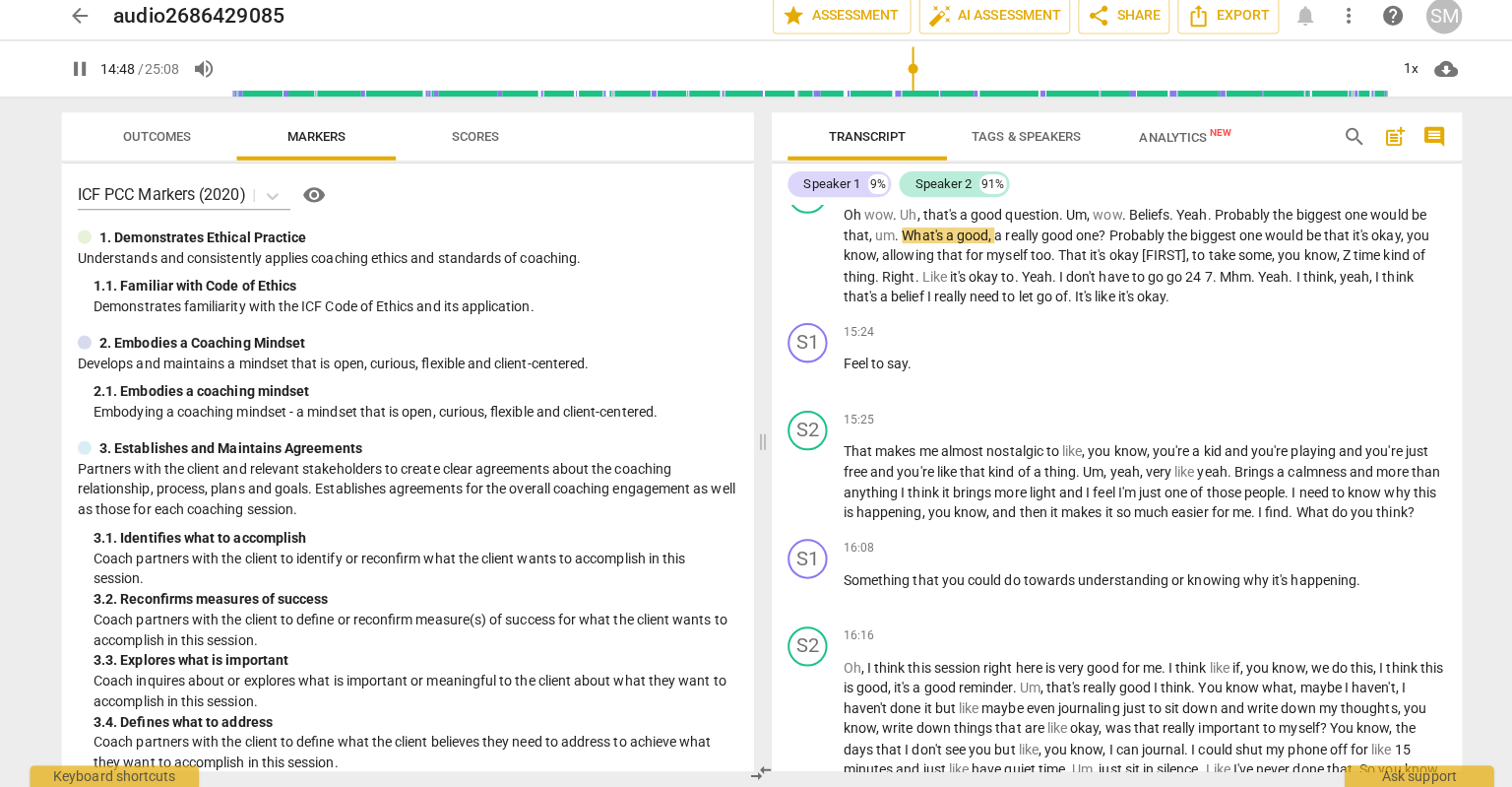 click on "pause" at bounding box center (81, 76) 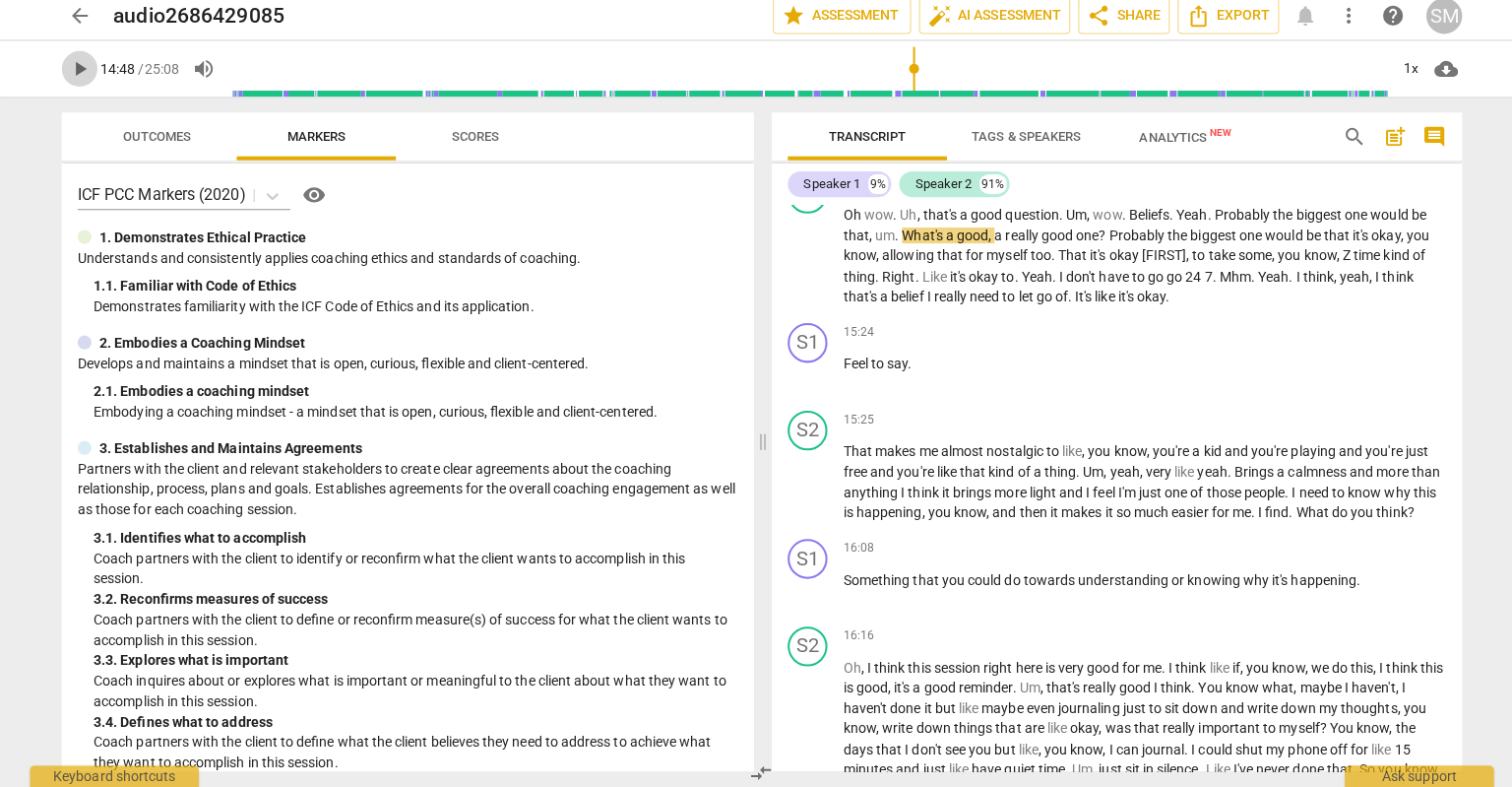 click on "play_arrow" at bounding box center (81, 76) 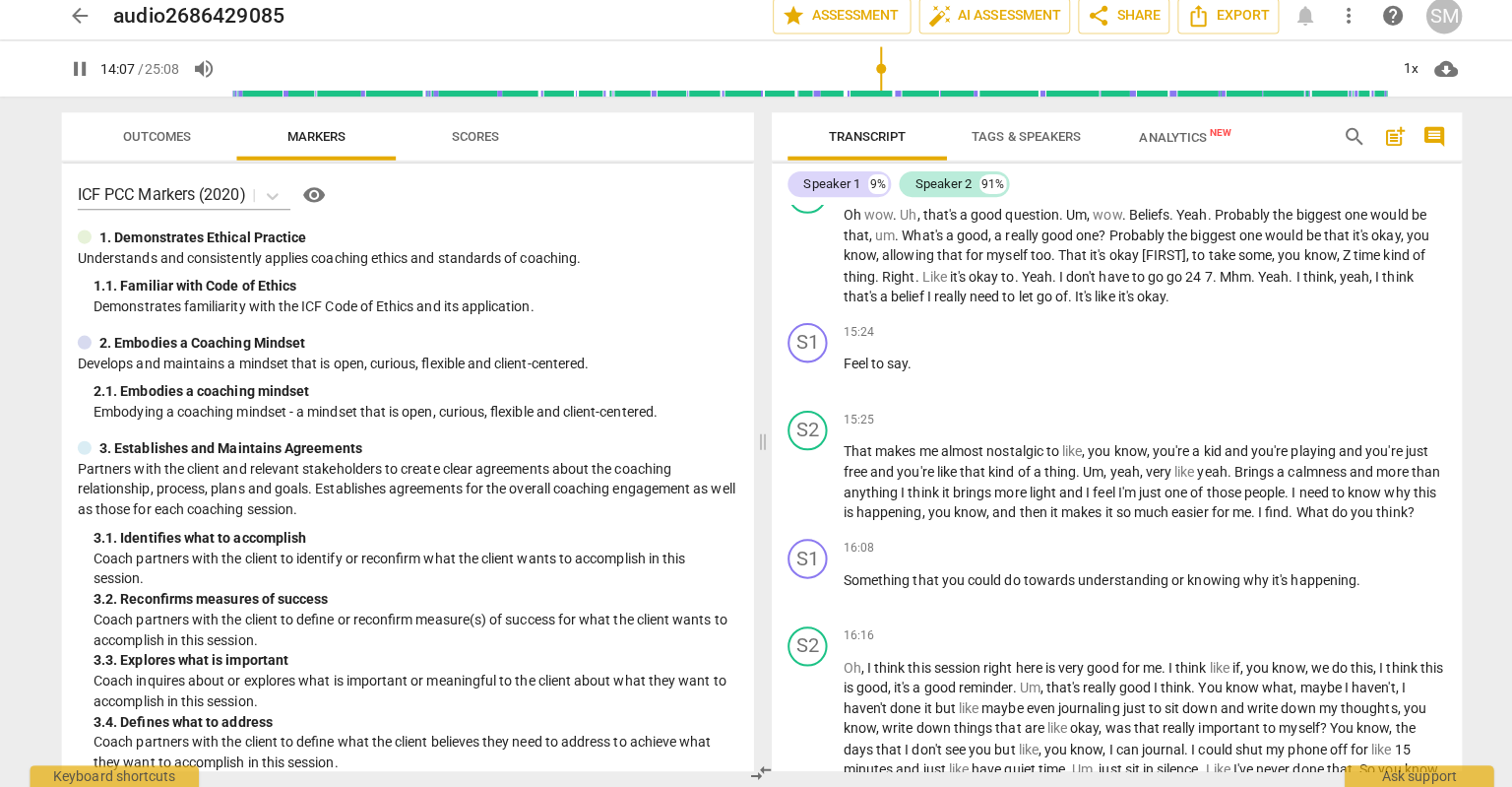 click at bounding box center (802, 76) 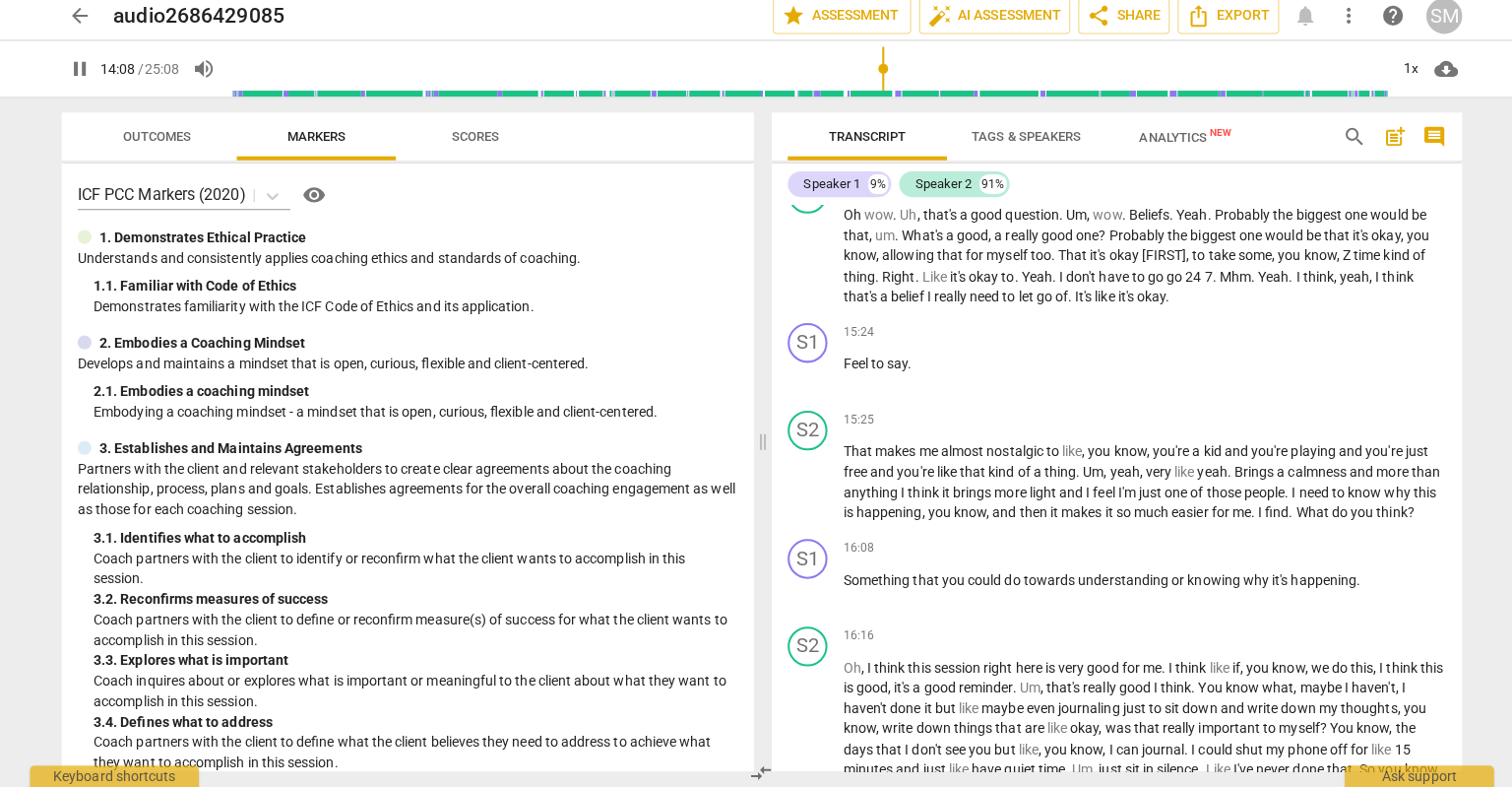 scroll, scrollTop: 4502, scrollLeft: 0, axis: vertical 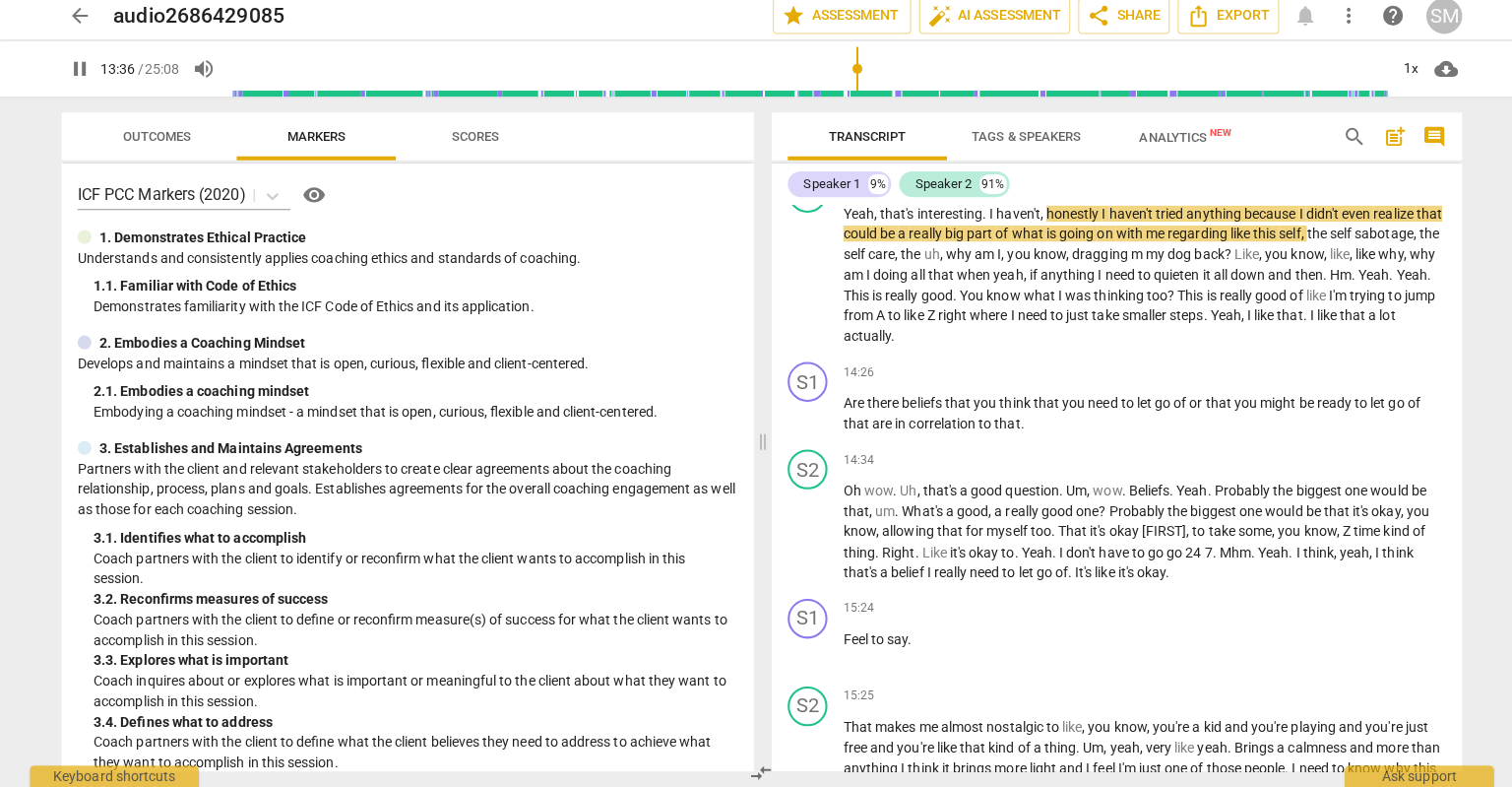 click at bounding box center (802, 76) 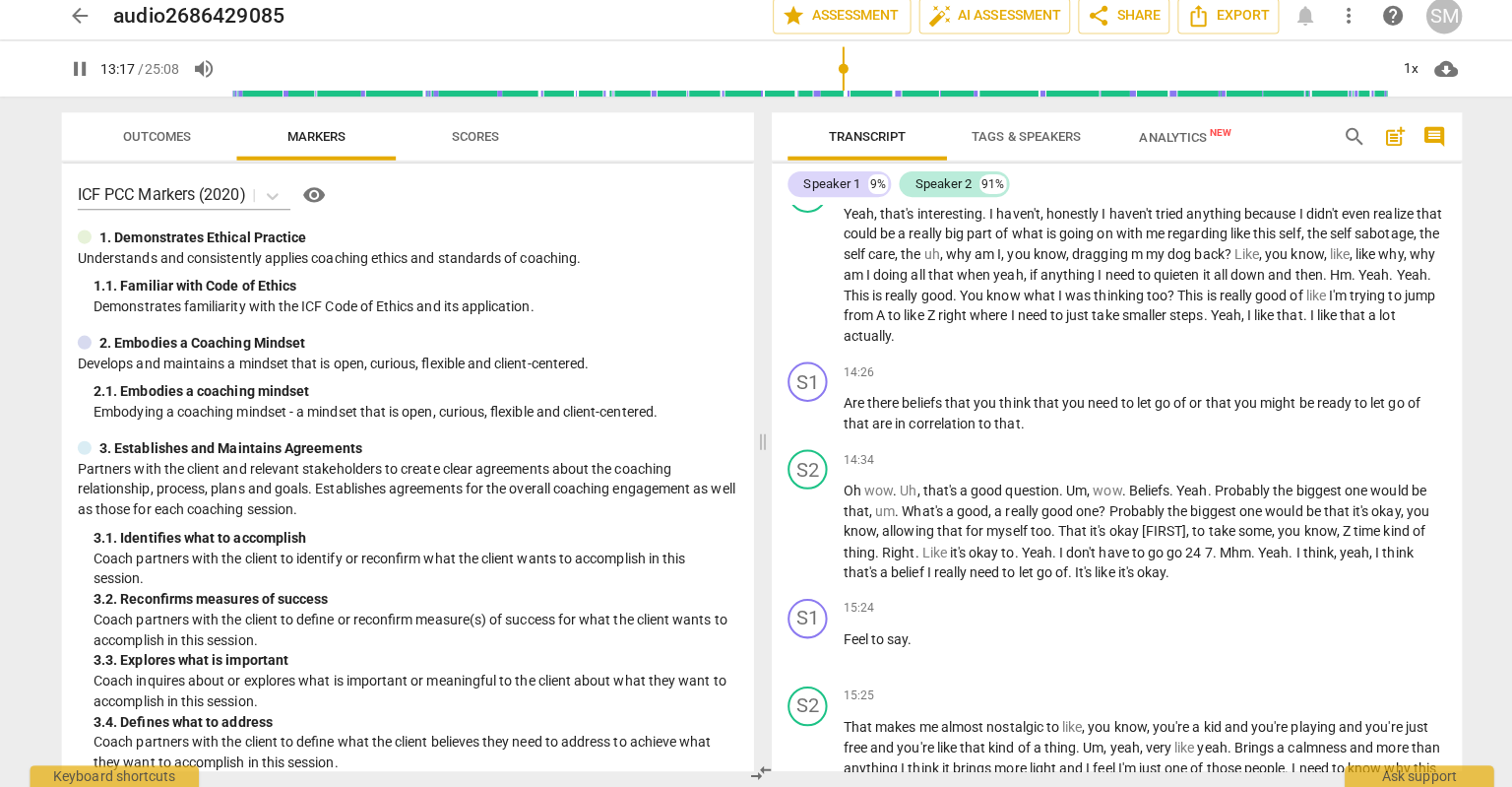 click at bounding box center [802, 76] 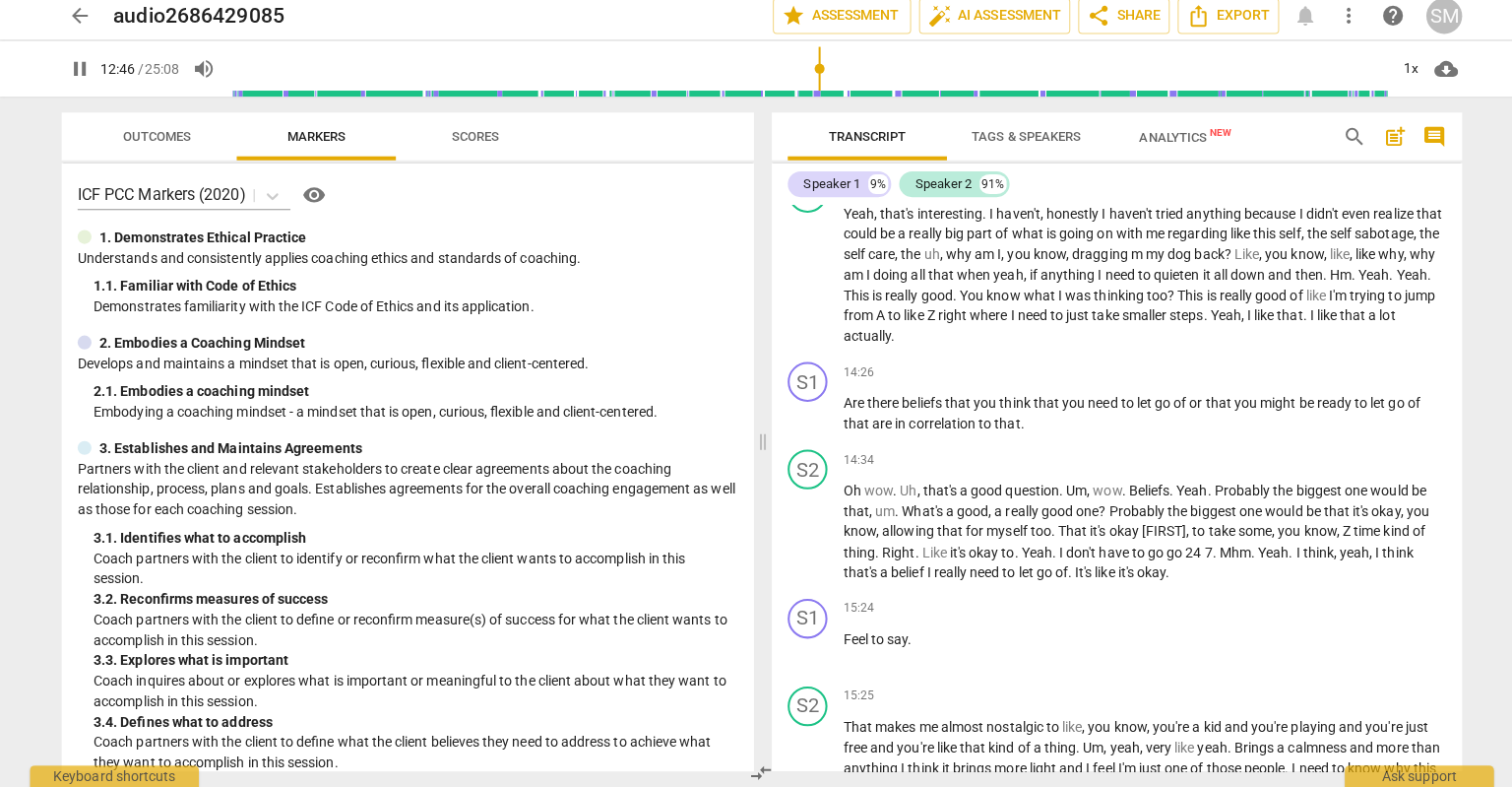 click at bounding box center [802, 76] 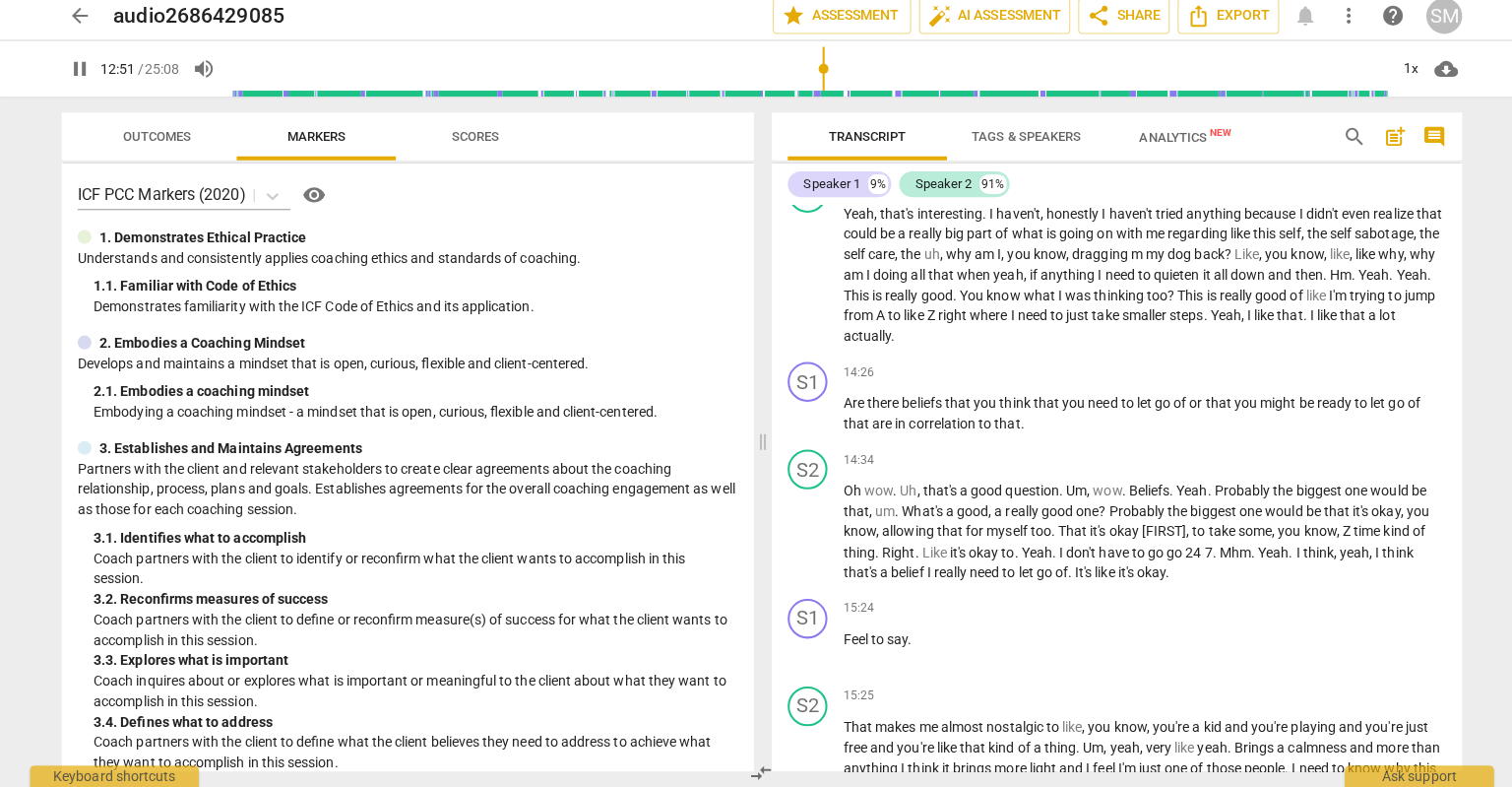 scroll, scrollTop: 4289, scrollLeft: 0, axis: vertical 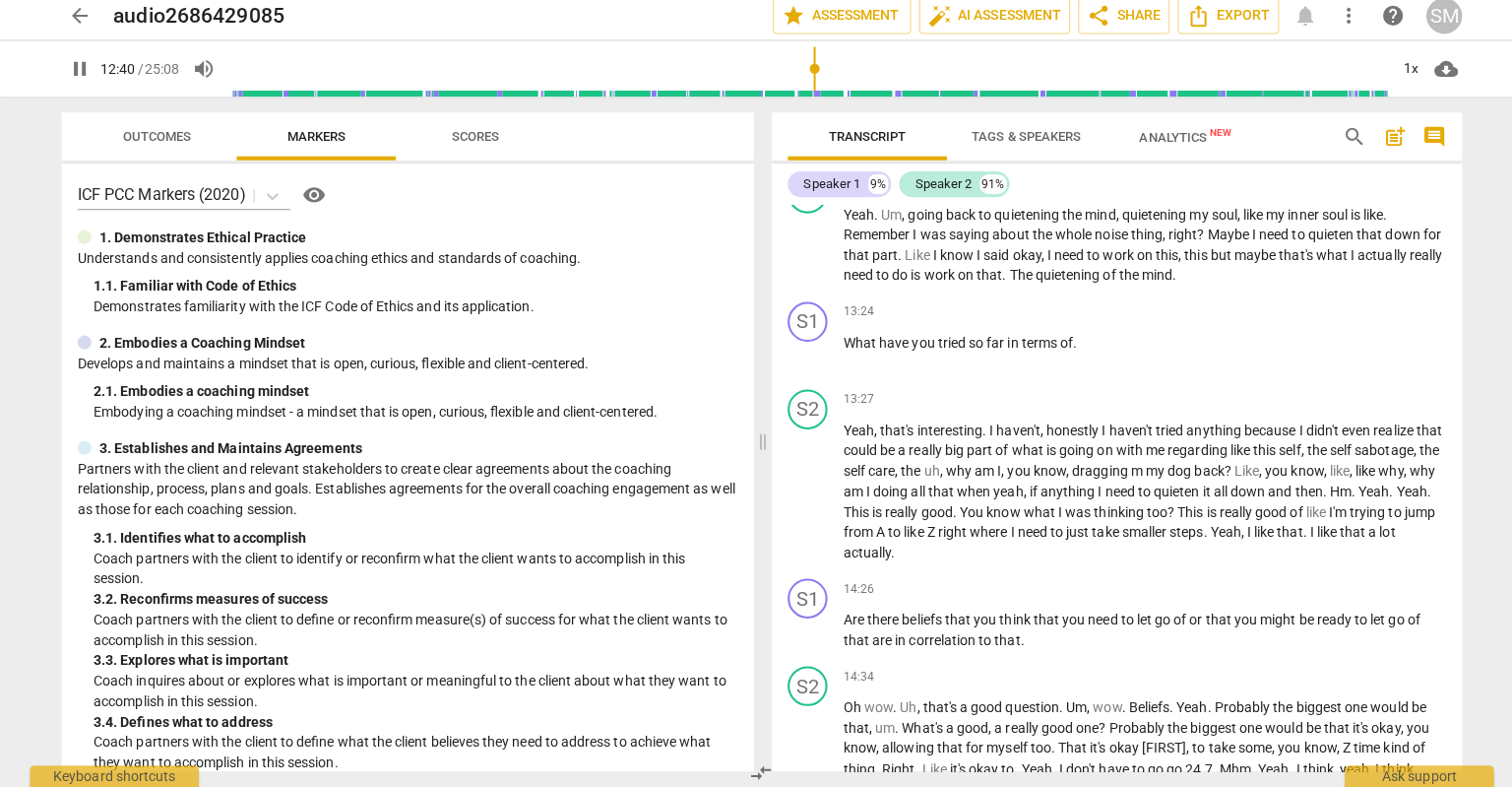 click at bounding box center (802, 76) 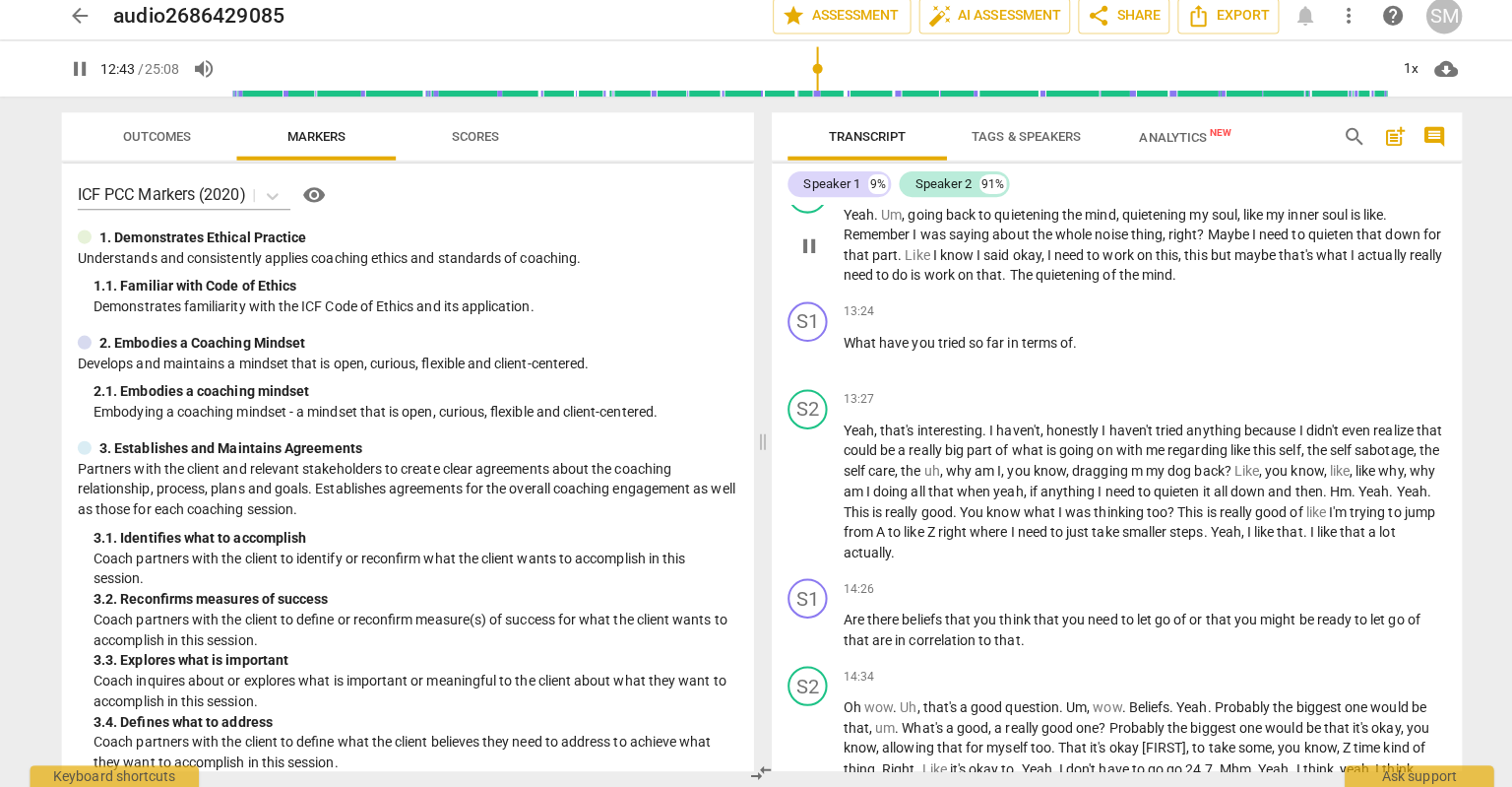 click on "Yeah .   Um ,   going   back   to   quietening   the   mind ,   quietening   my   soul ,   like   my   inner   soul   is   like .   Remember   I   was   saying   about   the   whole   noise   thing ,   right ?   Maybe   I   need   to   quieten   that   down   for   that   part .   Like   I   know   I   said   okay ,   I   need   to   work   on   this ,   this   but   maybe   that's   what   I   actually   really   need   to   do   is   work   on   that .   The   quietening   of   the   mind ." at bounding box center (1135, 250) 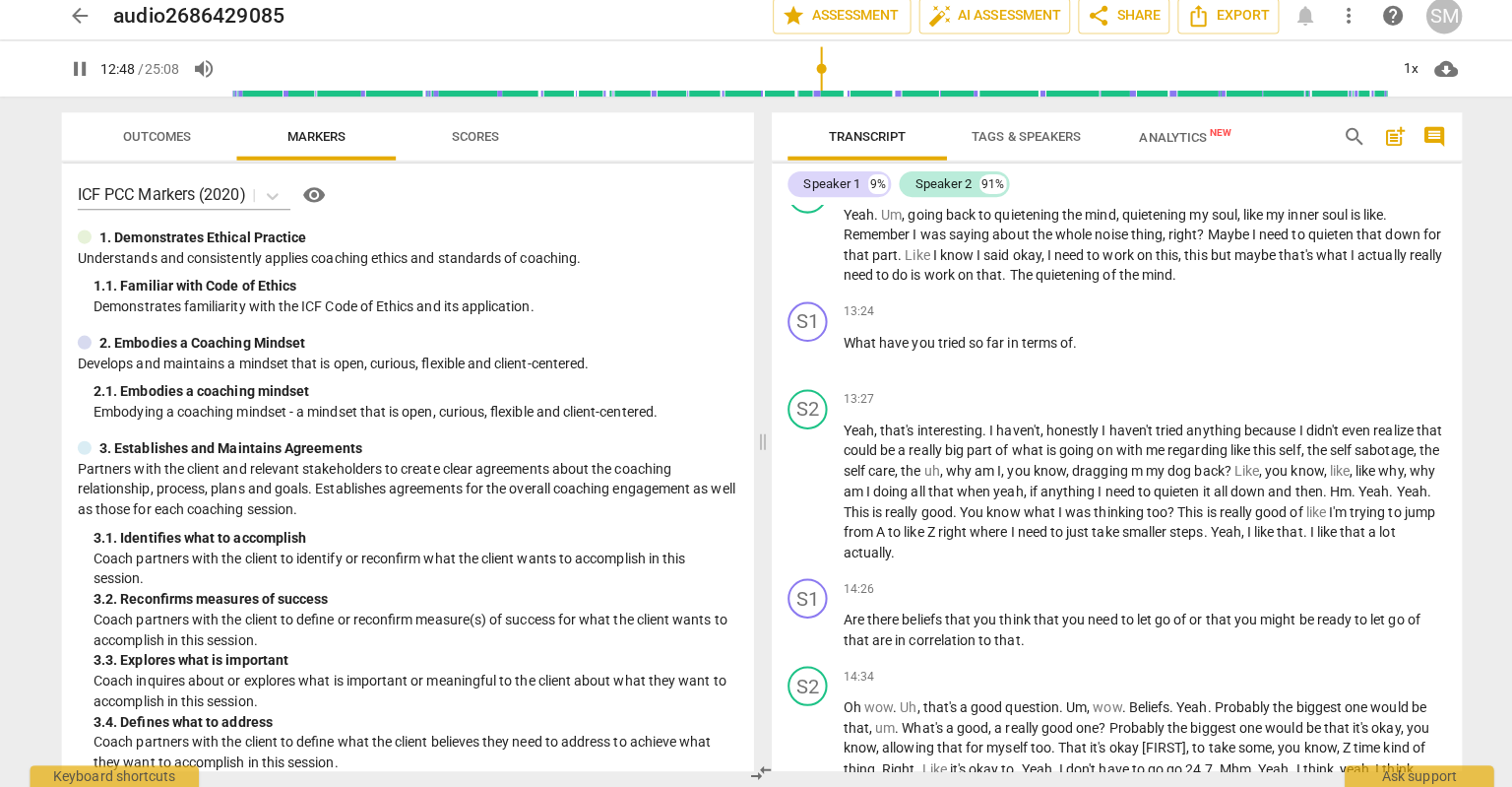 drag, startPoint x: 1448, startPoint y: 518, endPoint x: 1447, endPoint y: 496, distance: 22.022716 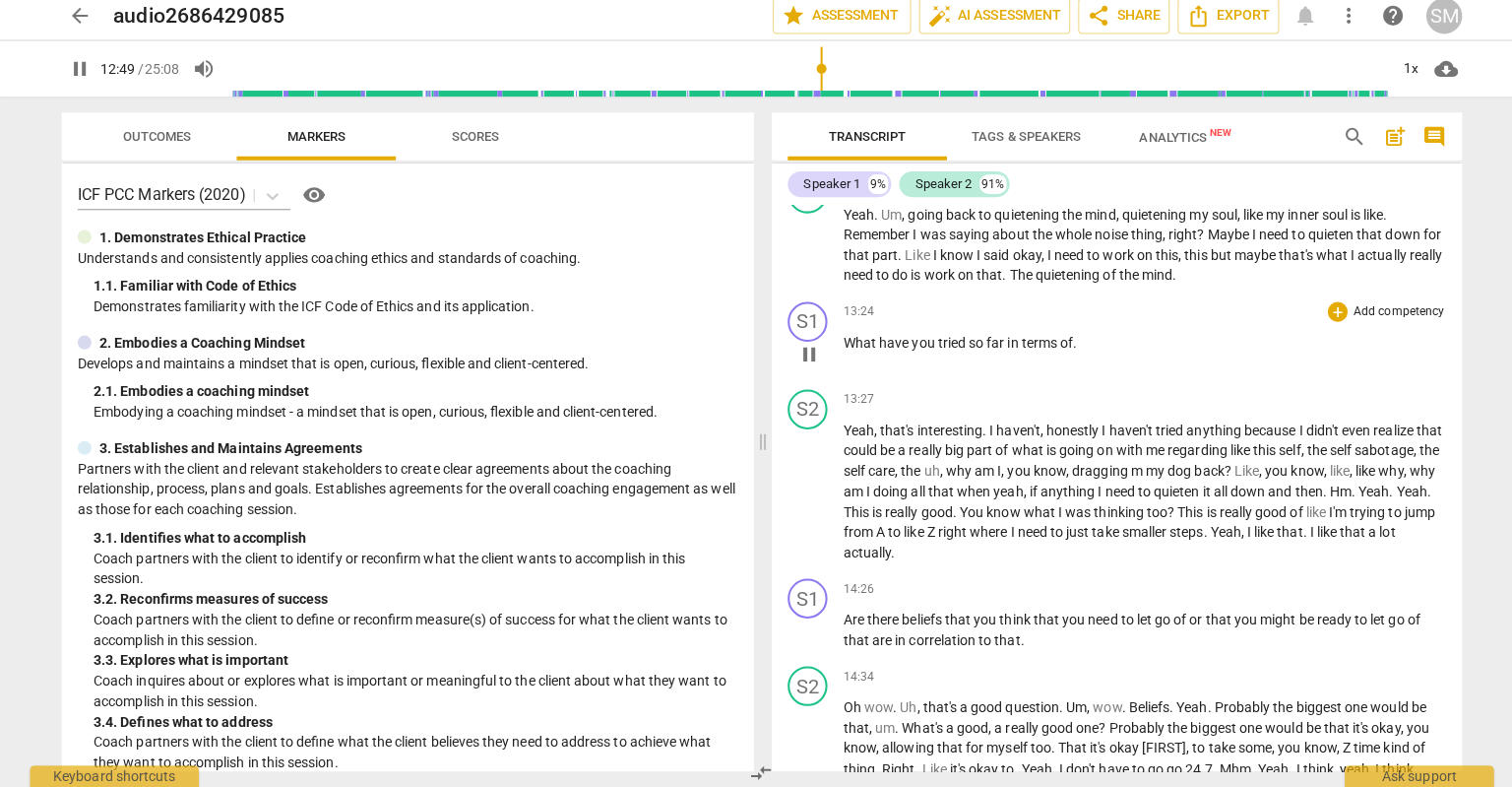 click on "S1 play_arrow pause" at bounding box center (809, 342) 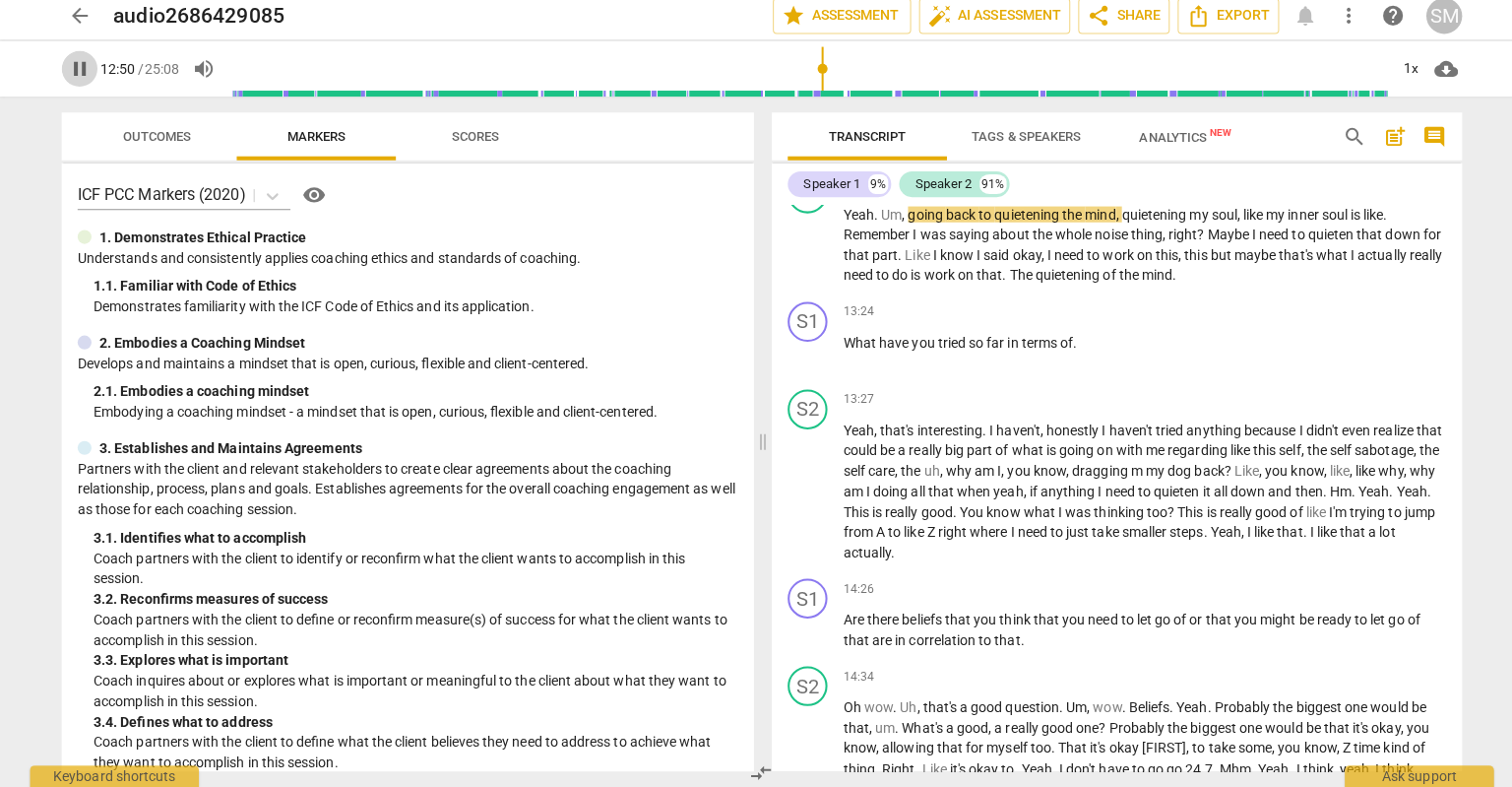 click on "pause" at bounding box center (81, 76) 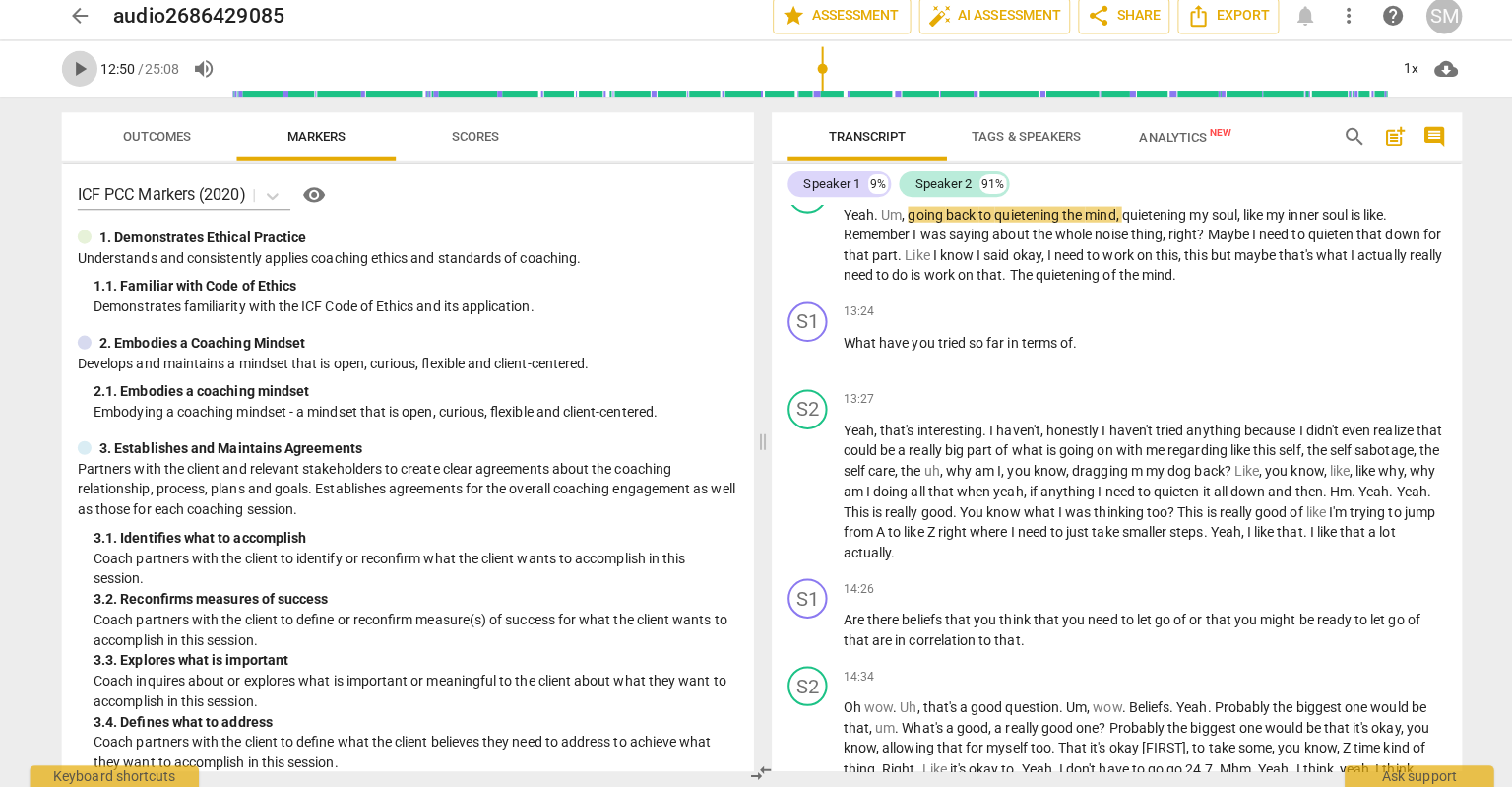 click on "play_arrow" at bounding box center [81, 76] 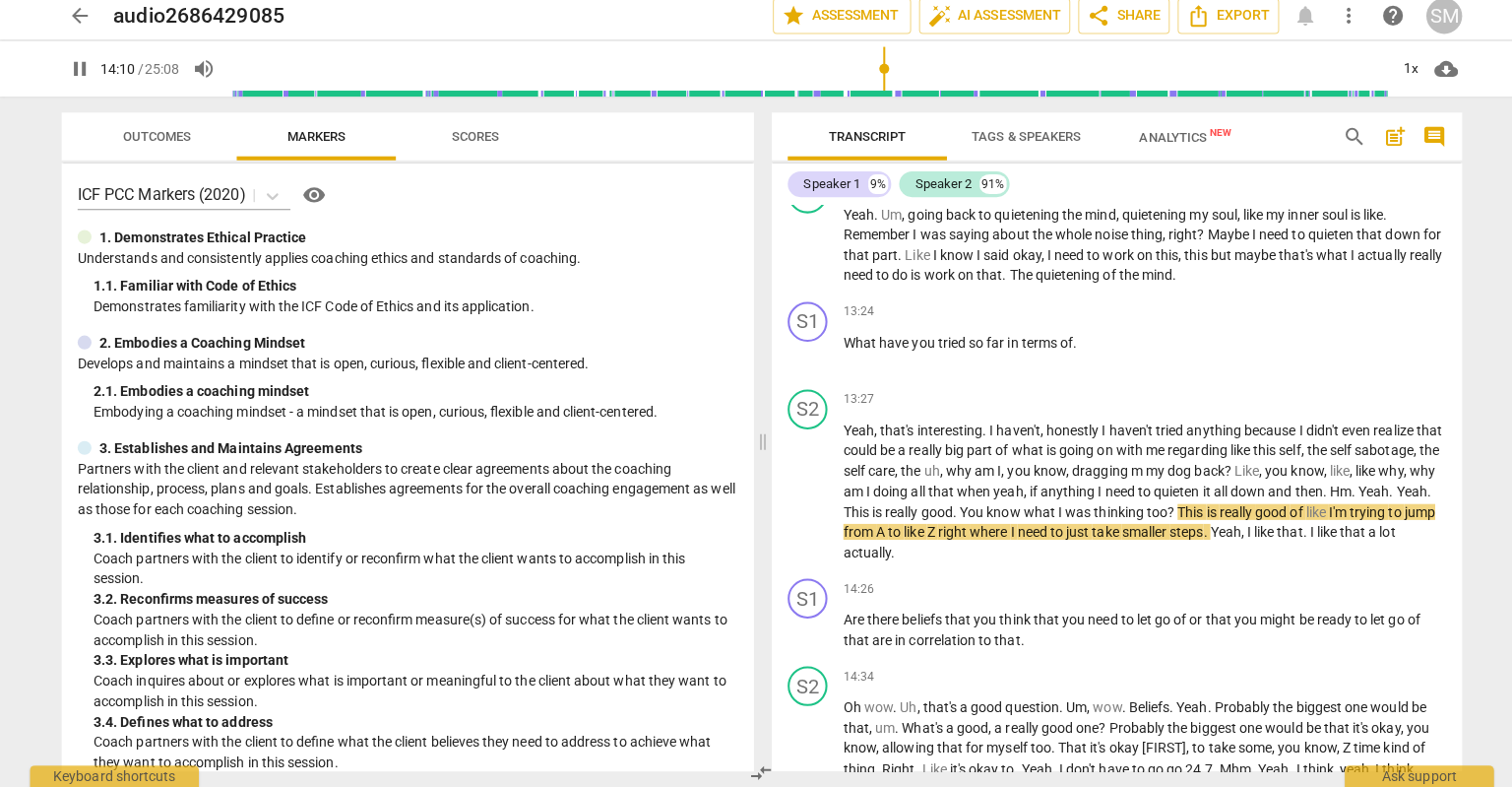 click on "pause" at bounding box center (81, 76) 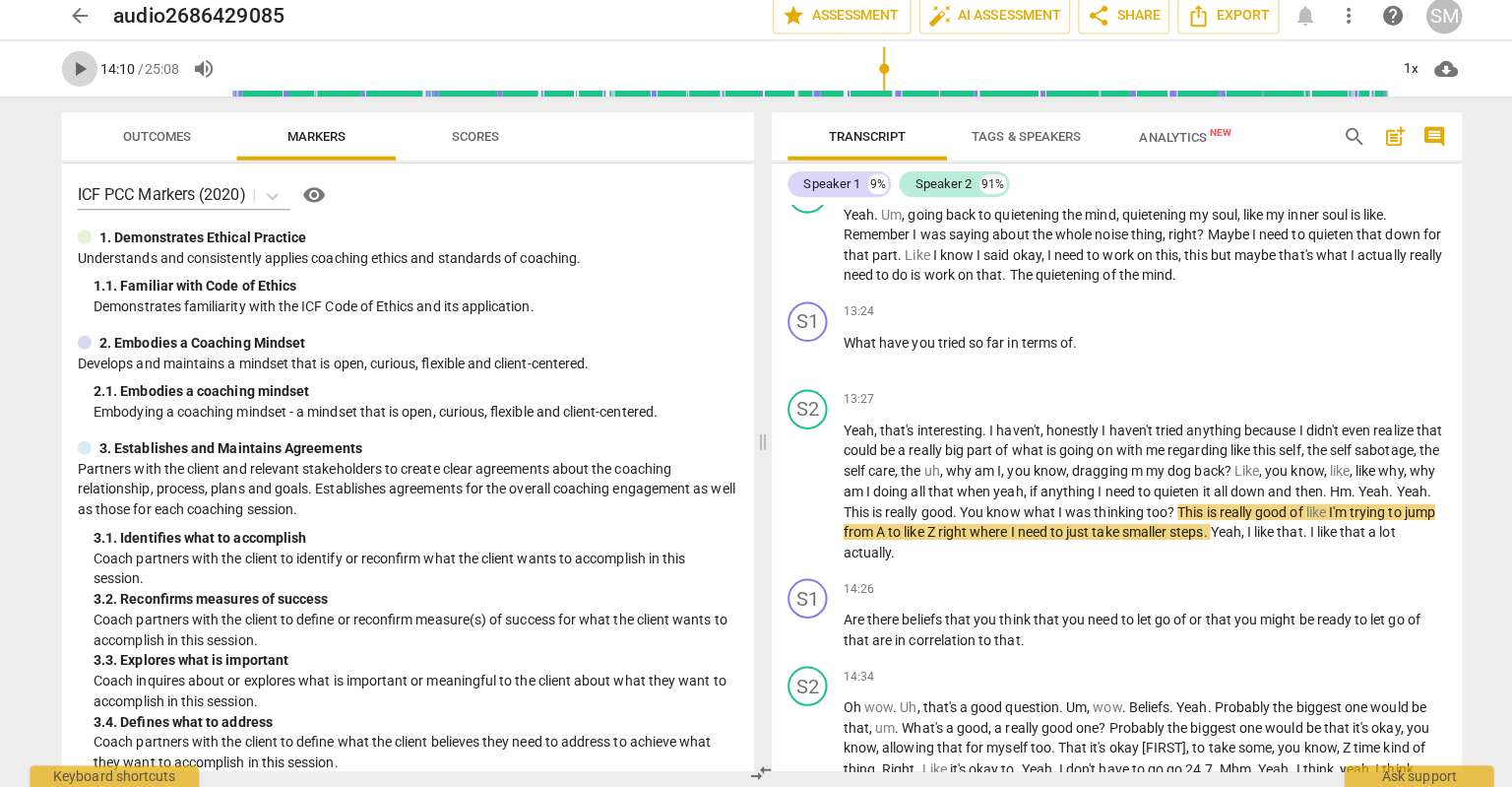click on "play_arrow" at bounding box center [81, 76] 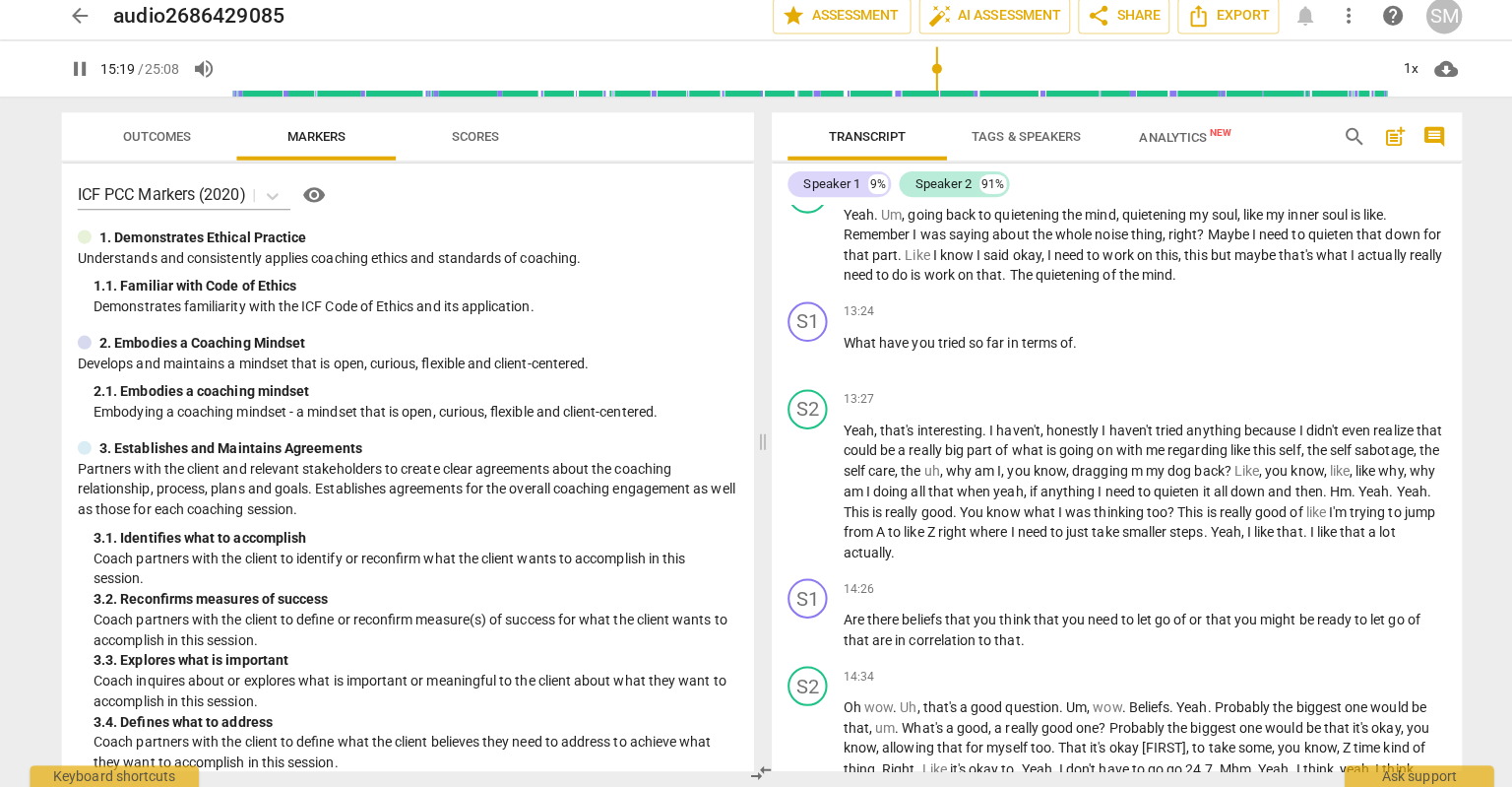 scroll, scrollTop: 4857, scrollLeft: 0, axis: vertical 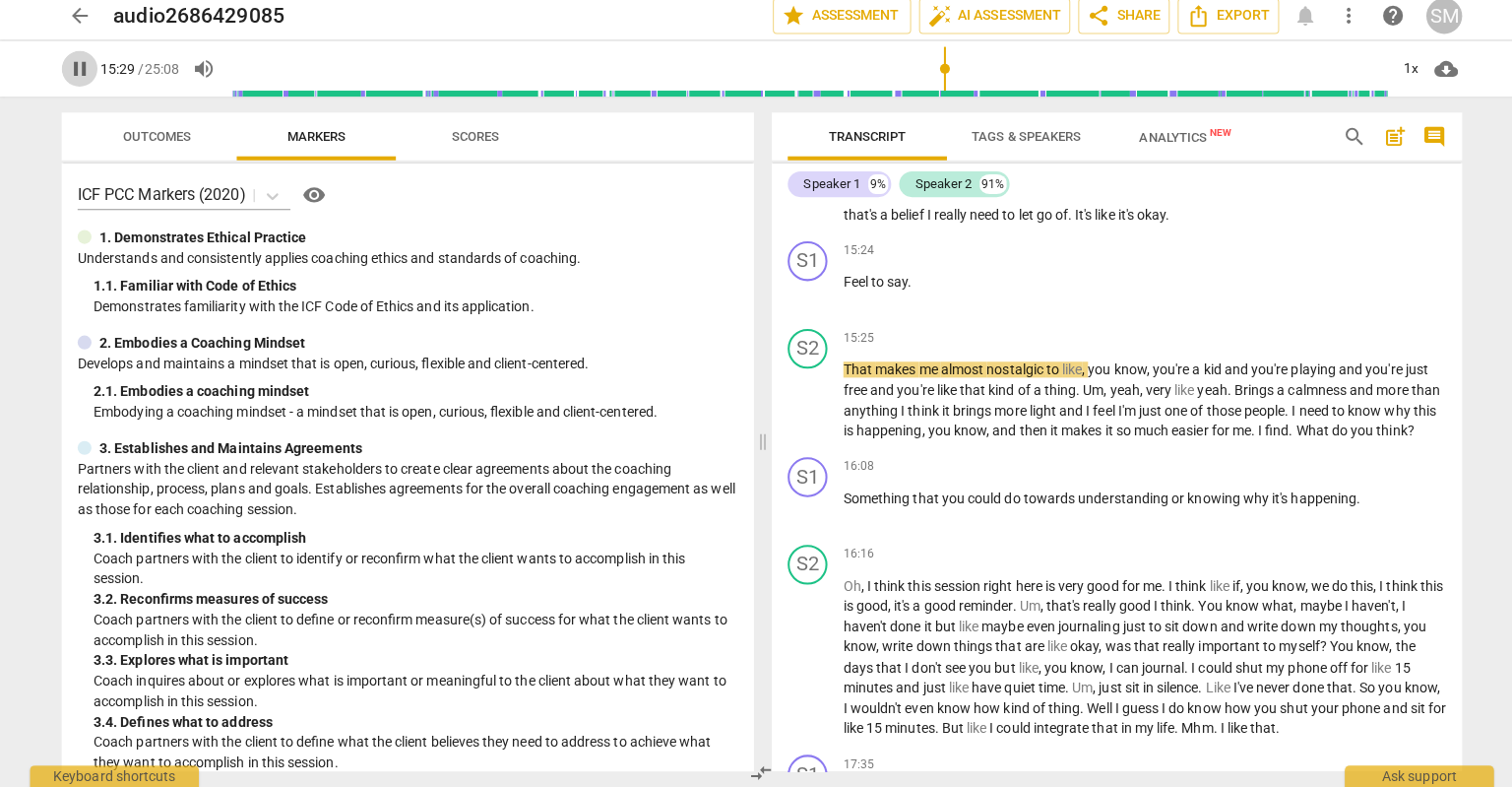 click on "pause" at bounding box center (81, 76) 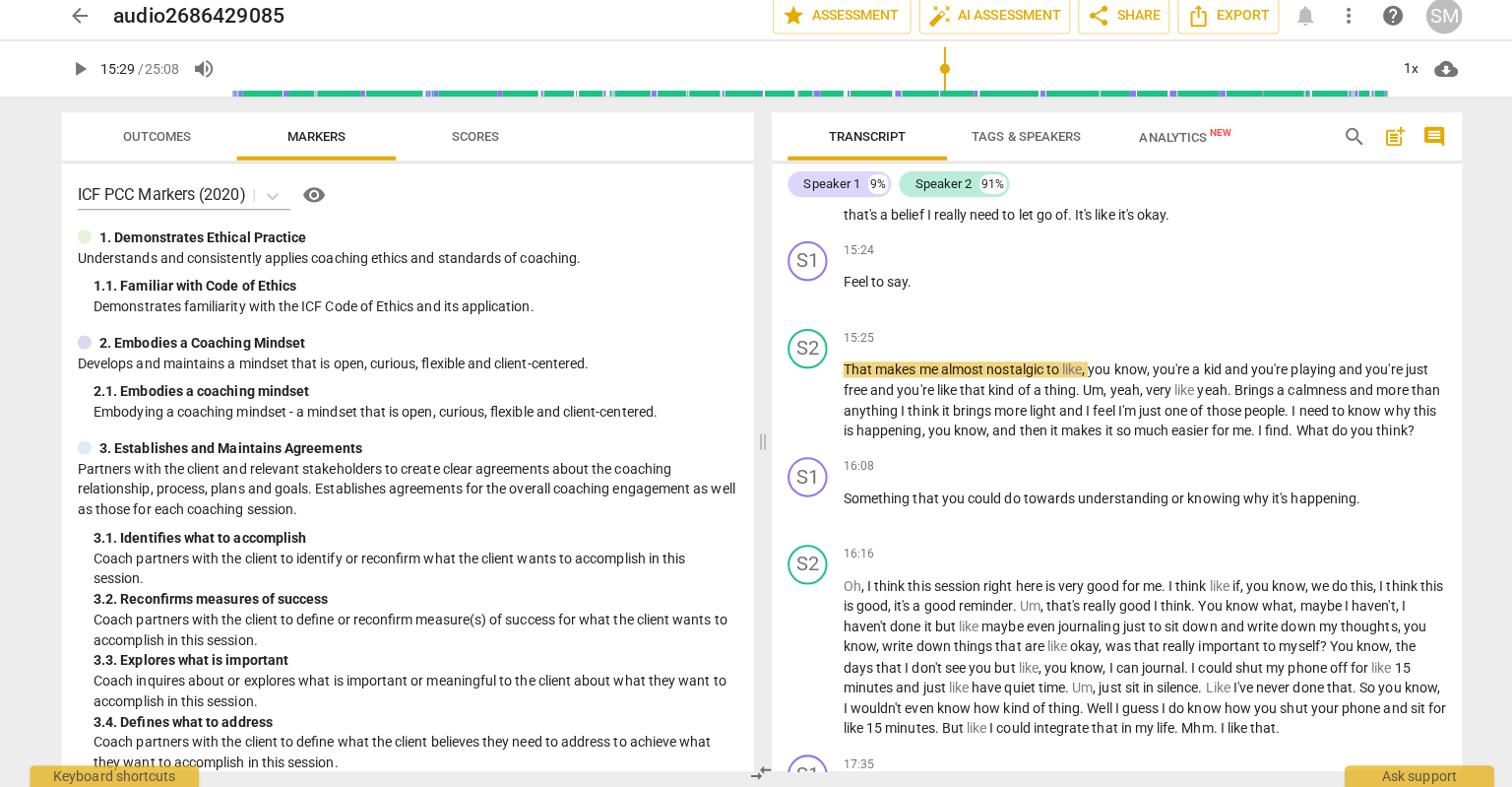 click on "play_arrow" at bounding box center [81, 76] 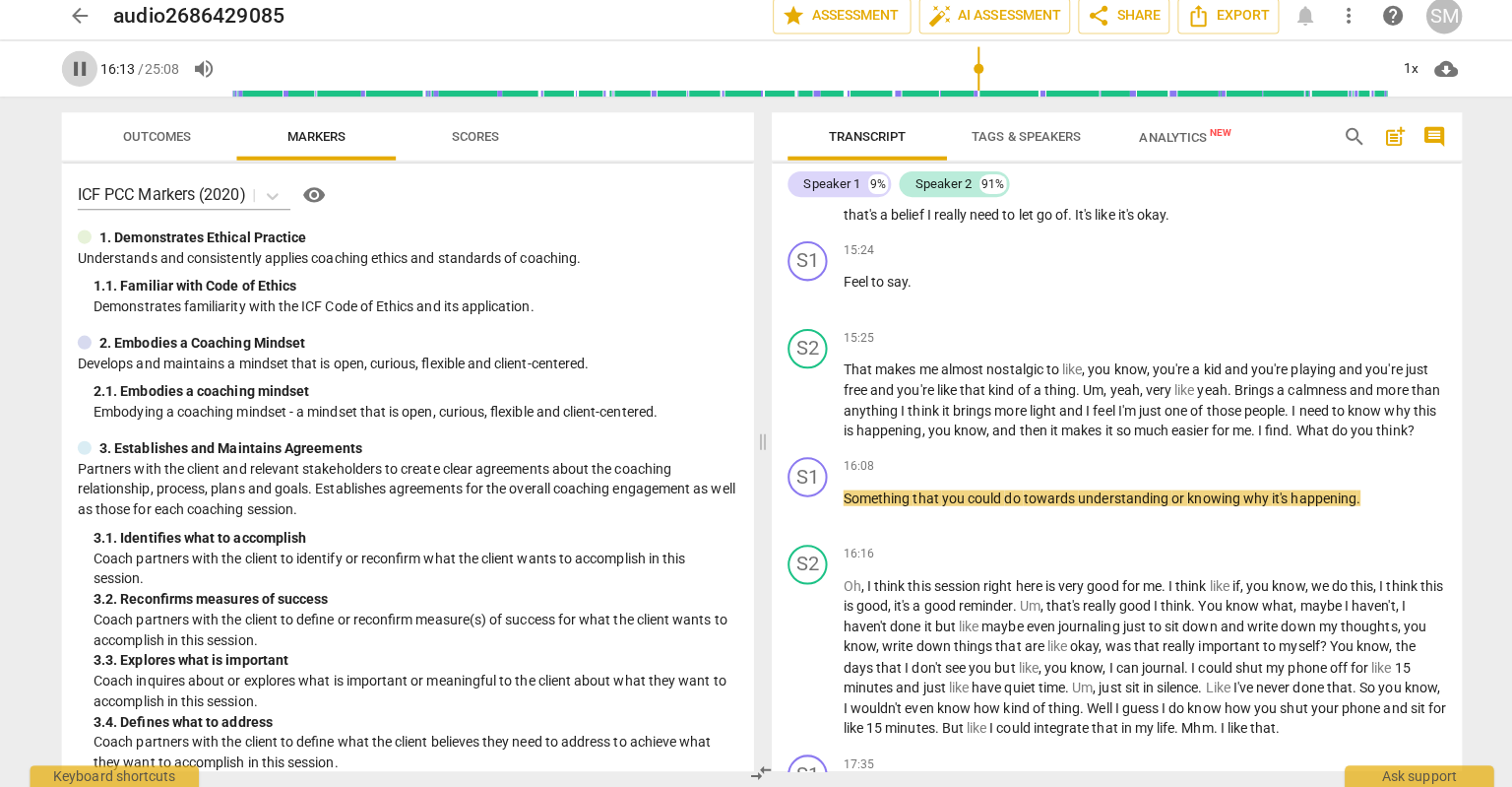 click on "pause" at bounding box center [81, 76] 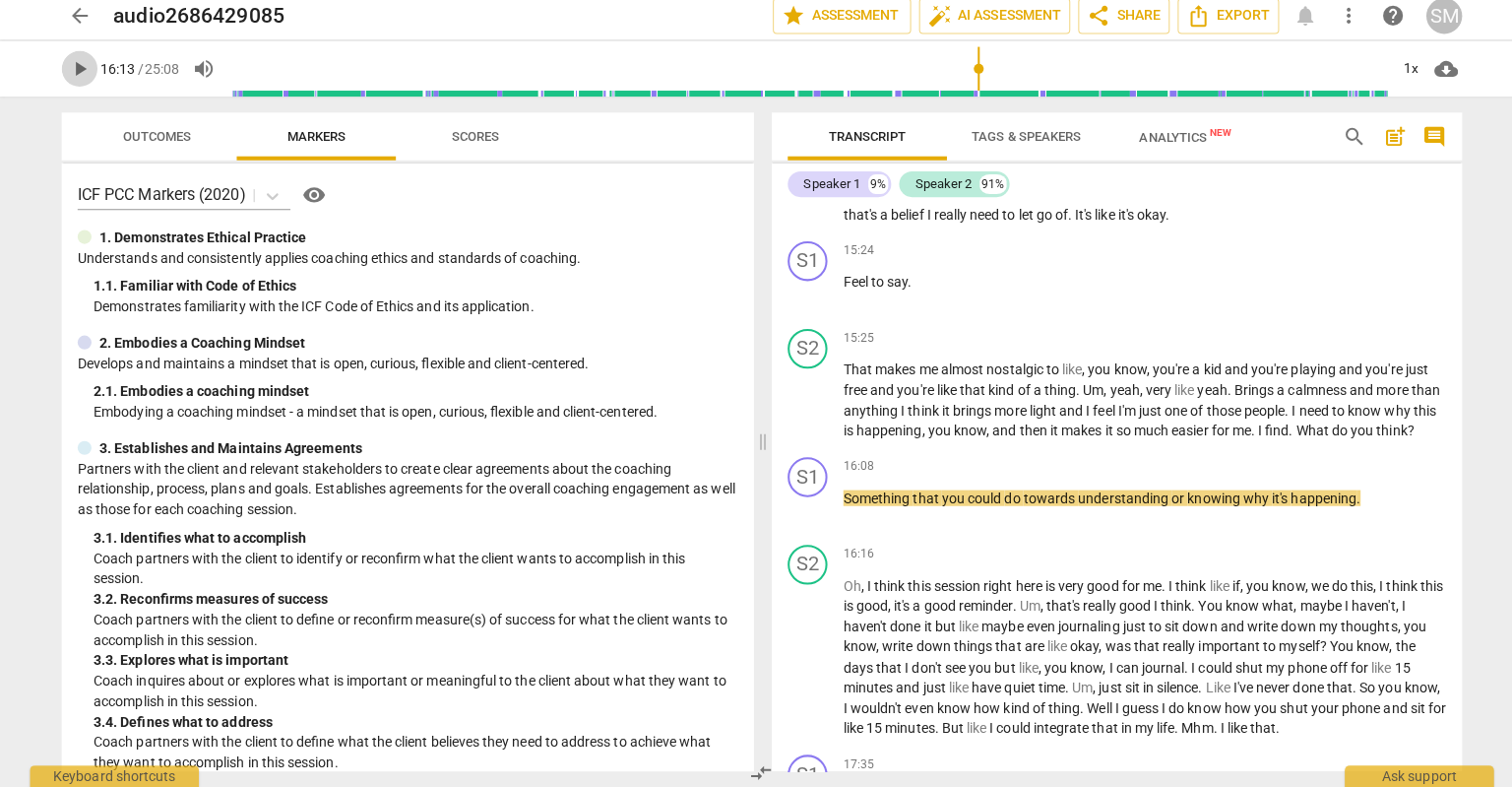 click on "play_arrow" at bounding box center [81, 76] 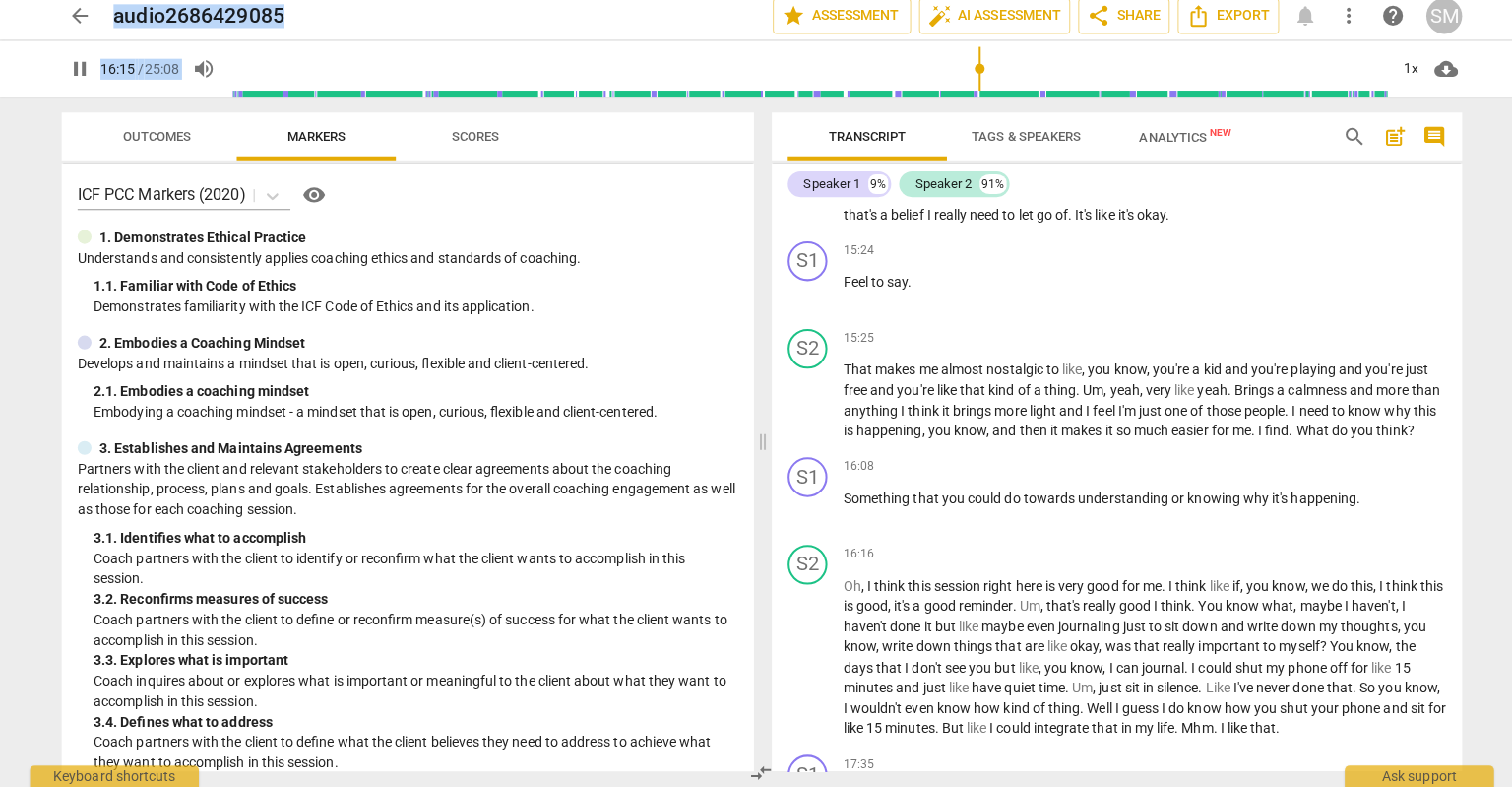 drag, startPoint x: 1480, startPoint y: 448, endPoint x: 1576, endPoint y: 476, distance: 100 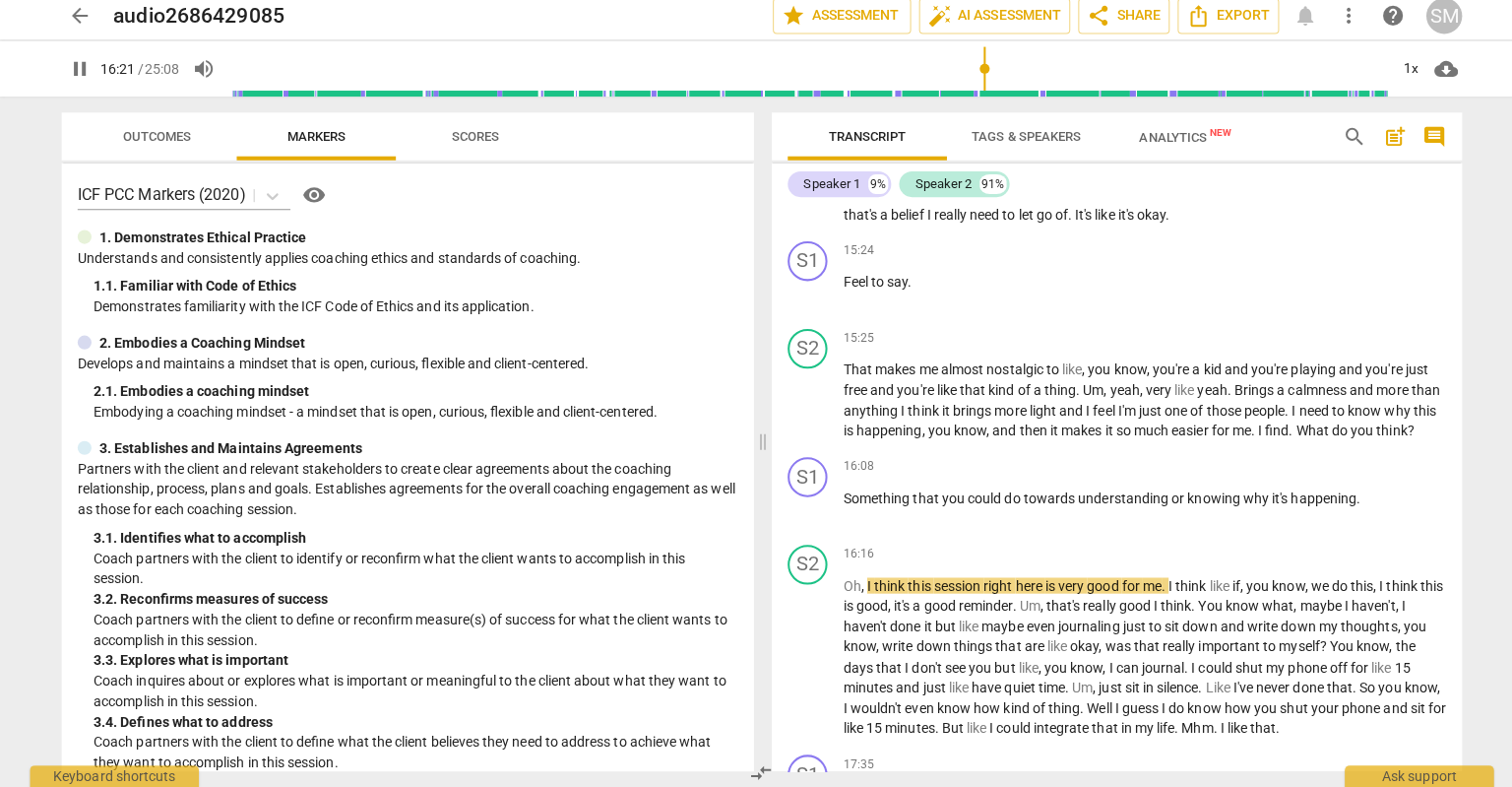 click on "ICF PCC Markers (2020) visibility 1. Demonstrates Ethical Practice Understands and consistently applies coaching ethics and standards of coaching. 1. 1. Familiar with Code of Ethics Demonstrates familiarity with the ICF Code of Ethics and its application. 2. Embodies a Coaching Mindset Develops and maintains a mindset that is open, curious, flexible and client-centered. 2. 1. Embodies a coaching mindset Embodying a coaching mindset - a mindset that is open, curious, flexible and client-centered. 3. Establishes and Maintains Agreements Partners with the client and relevant stakeholders to create clear agreements about the coaching relationship, process, plans and goals. Establishes agreements for the overall coaching engagement as well as those for each coaching session. 3. 1. Identifies what to accomplish Coach partners with the client to identify or reconfirm what the client wants to accomplish in this session. 3. 2. Reconfirms measures of success 3. 3. Explores what is important 3. 4. 4. 4. 4. 5. 5. 5. 5." at bounding box center [406, 470] 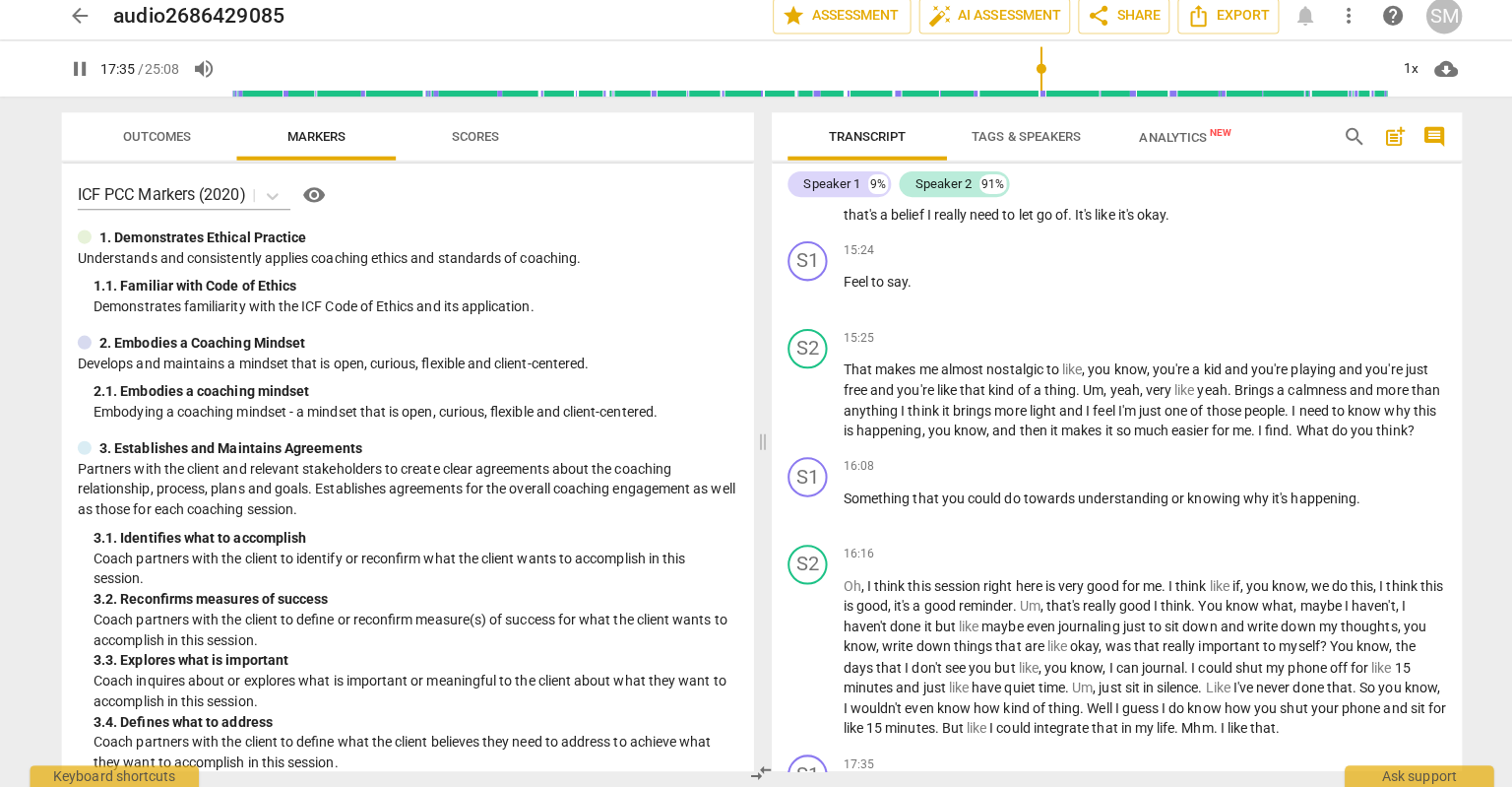 scroll, scrollTop: 5452, scrollLeft: 0, axis: vertical 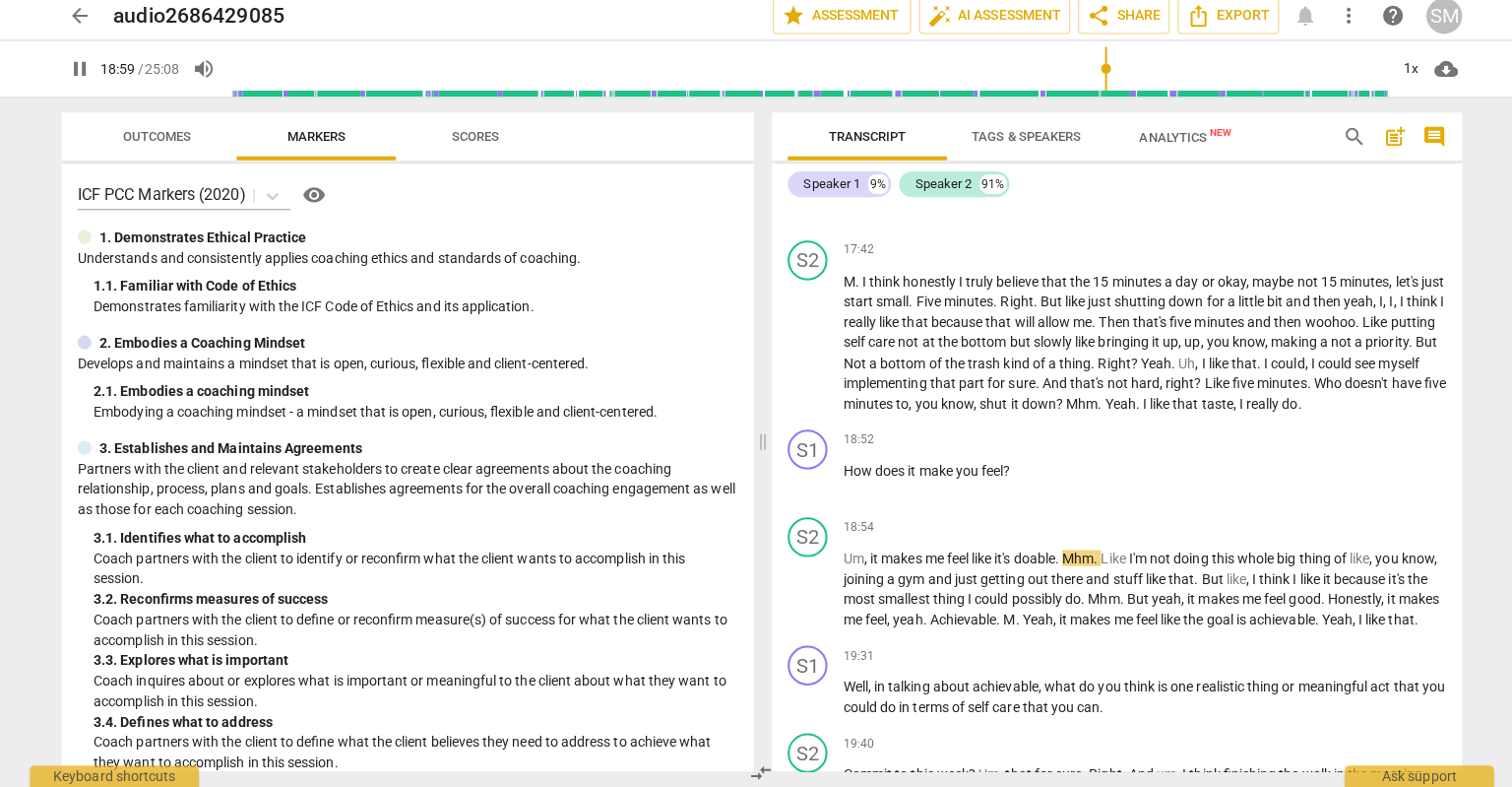 click on "pause" at bounding box center (81, 76) 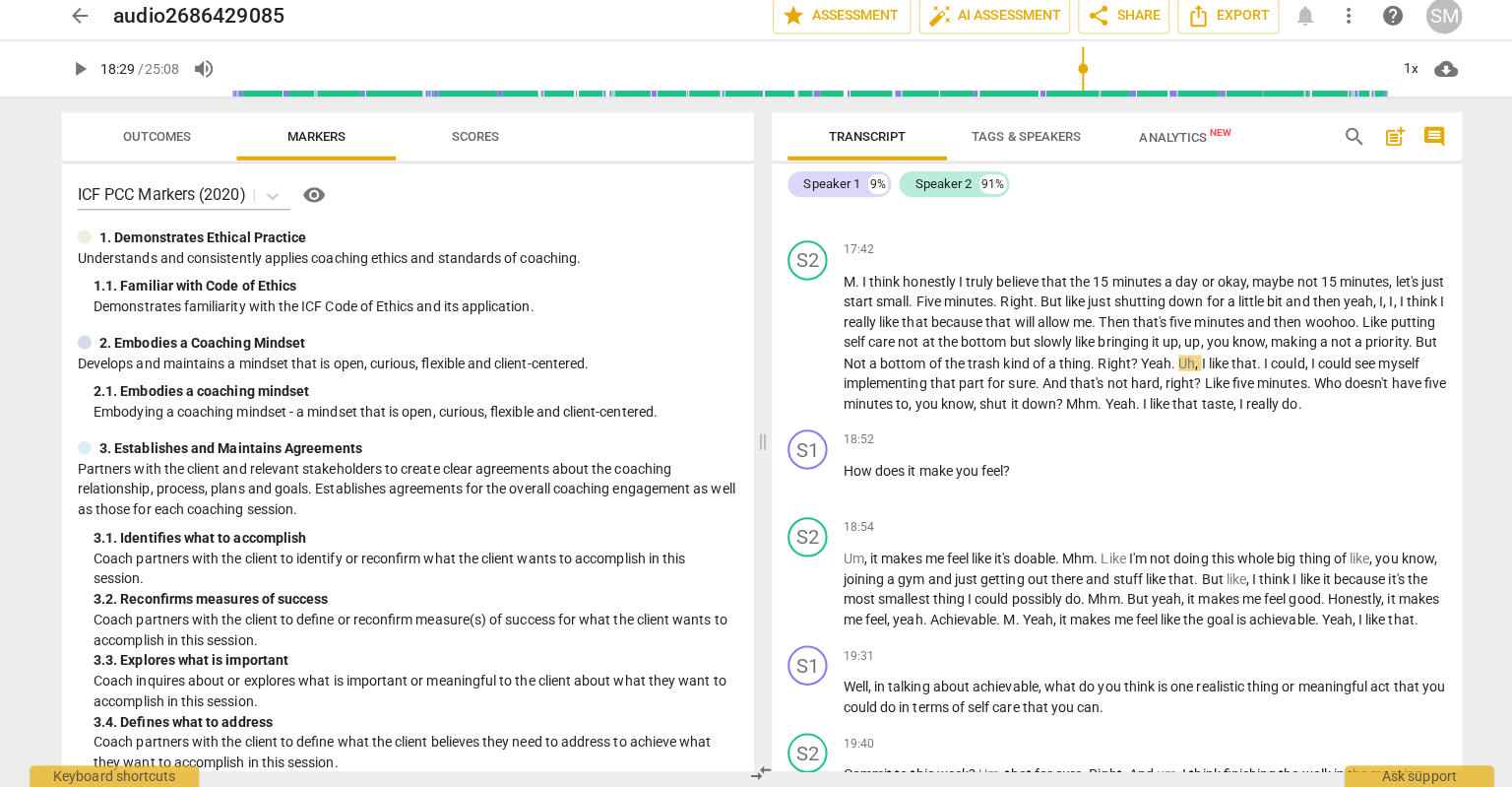 click at bounding box center [802, 76] 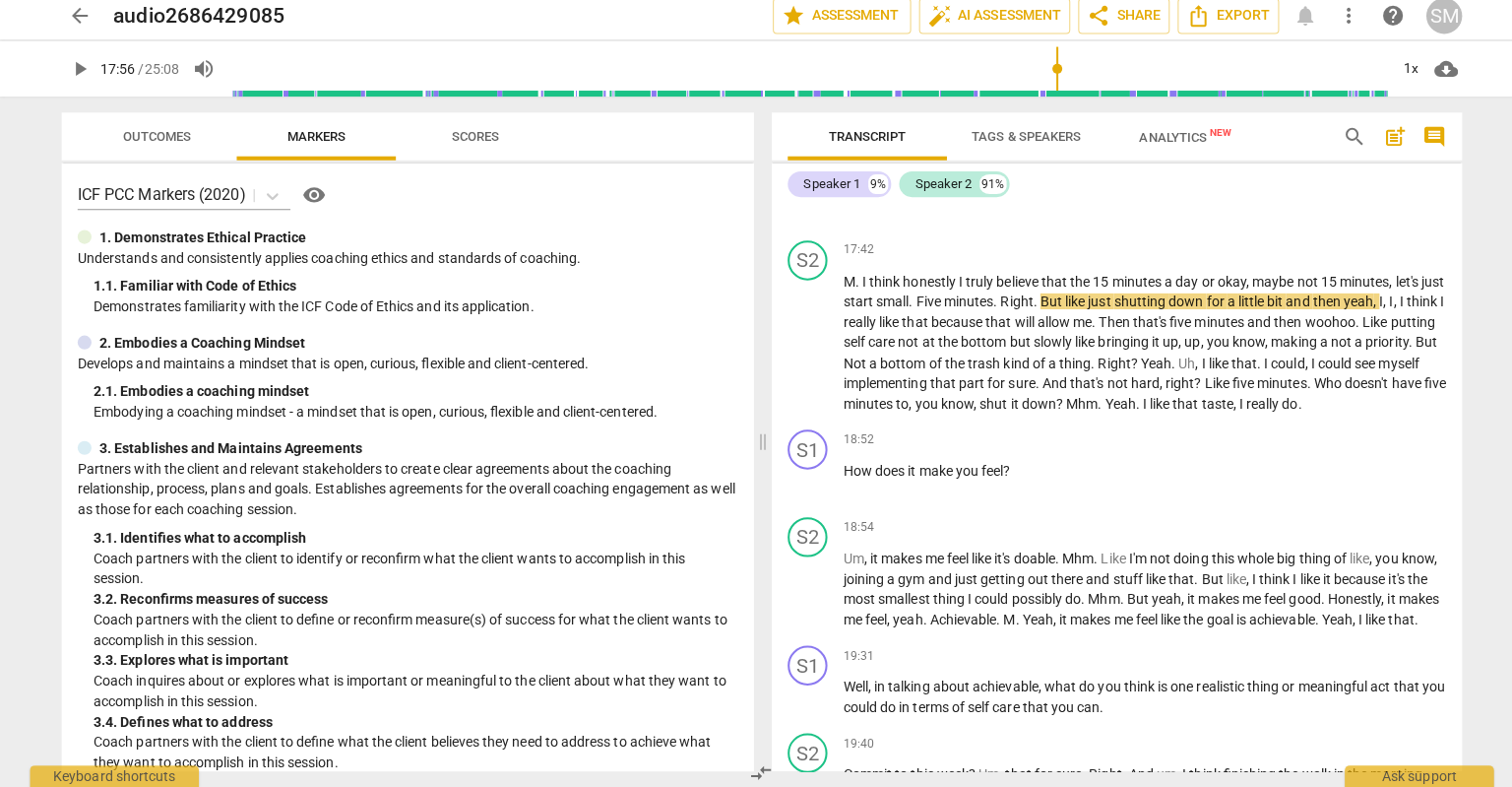 click at bounding box center [802, 76] 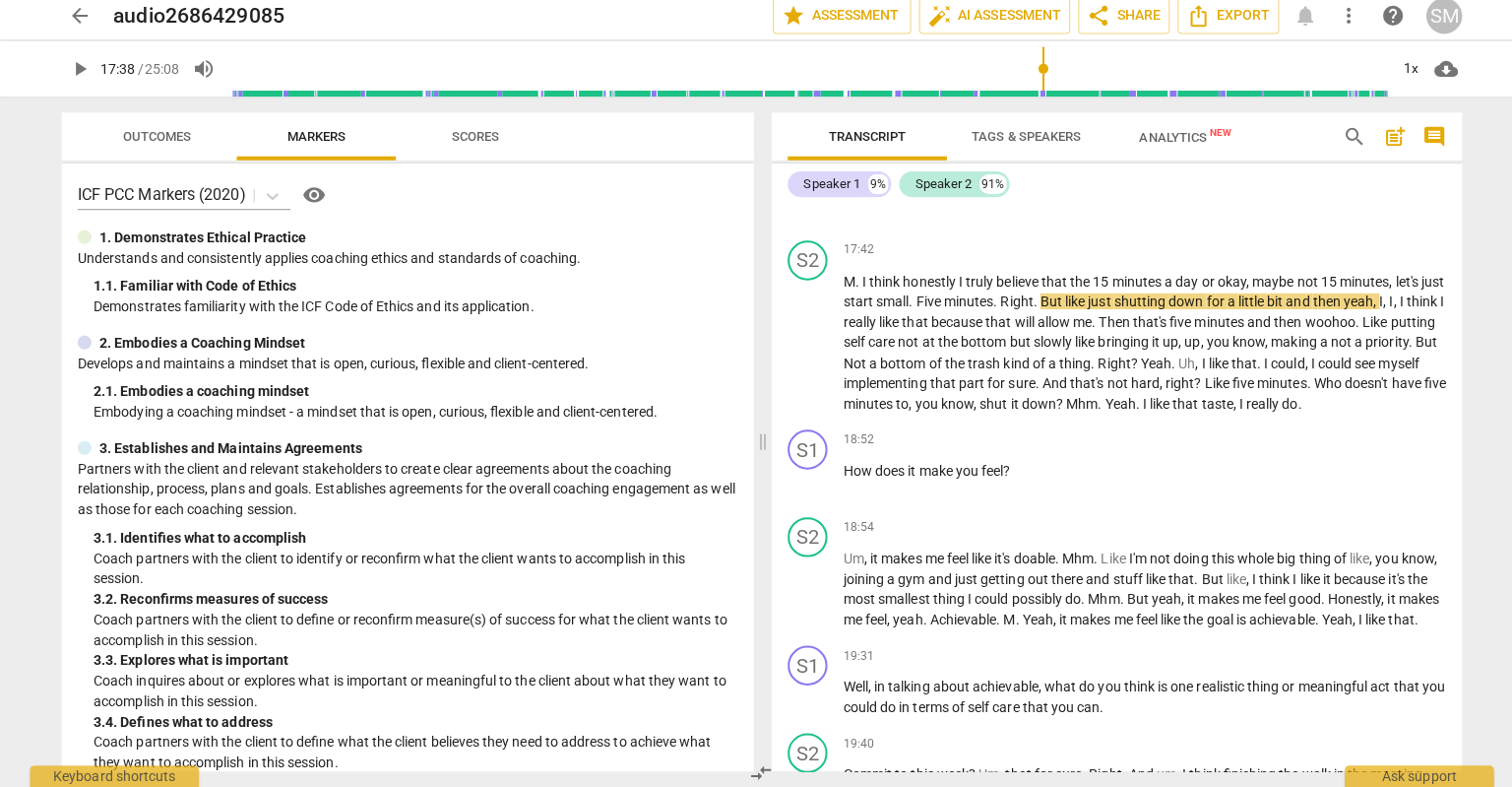 click at bounding box center [802, 76] 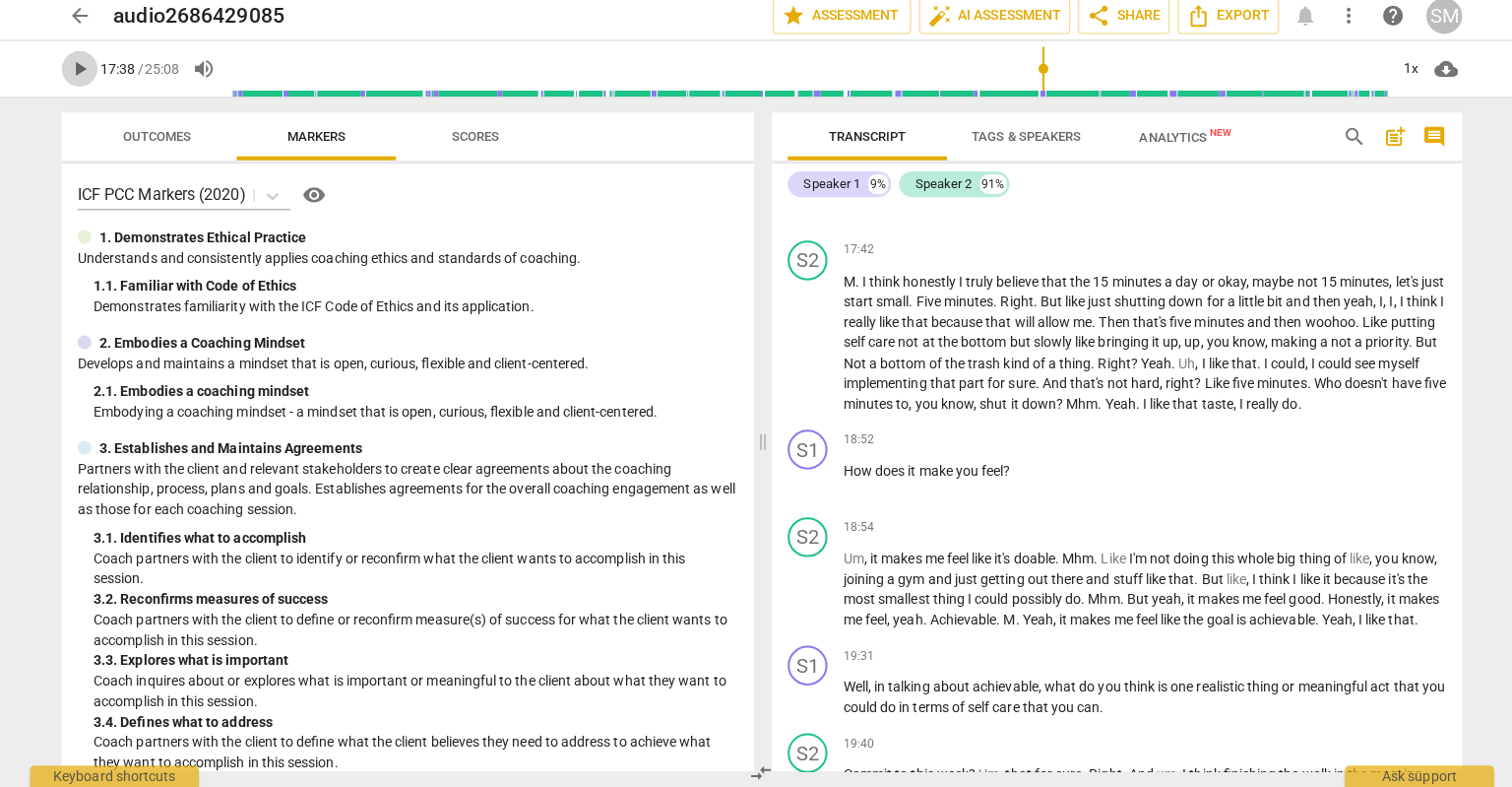click on "play_arrow" at bounding box center [81, 76] 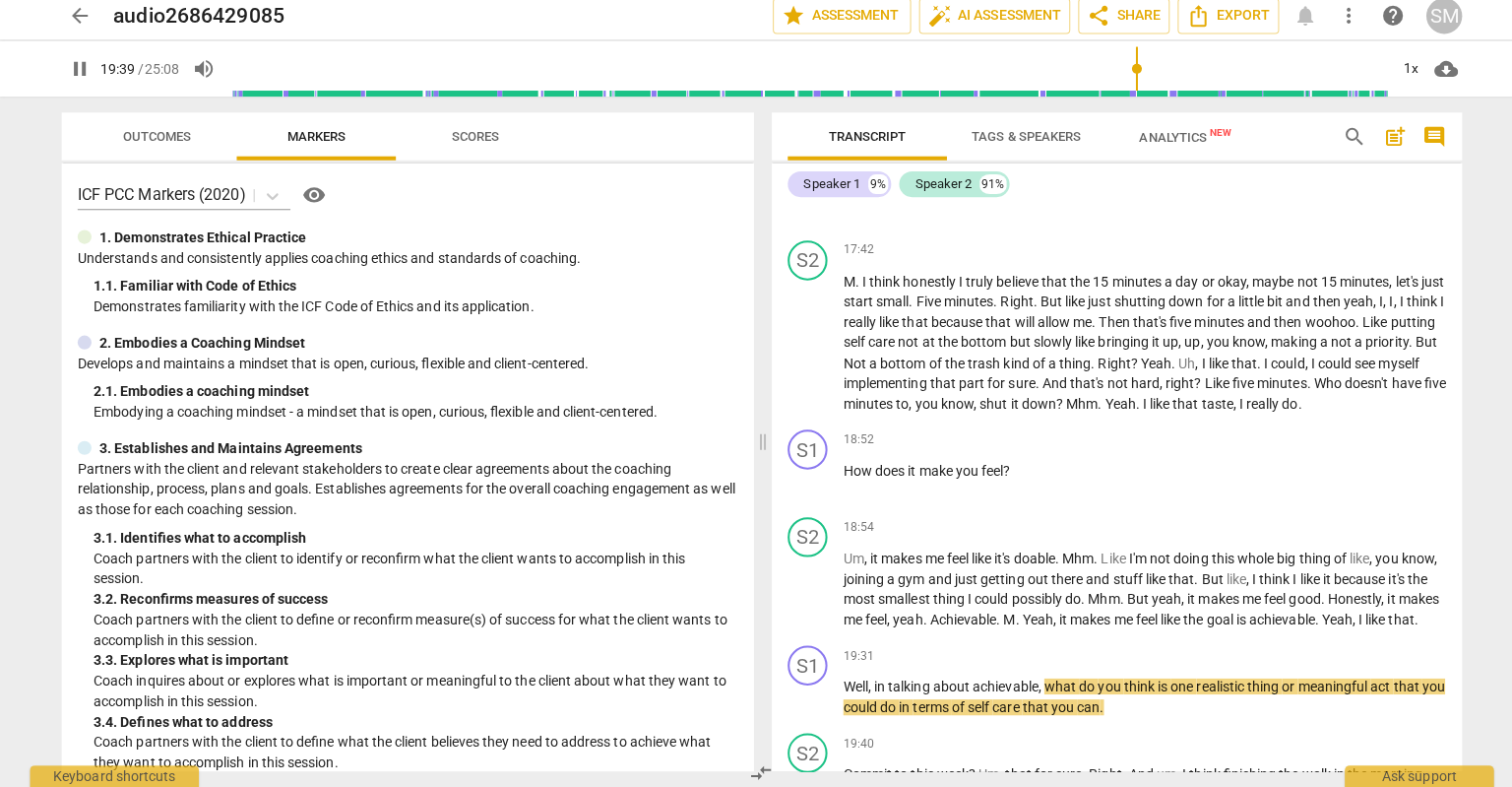 click on "pause" at bounding box center [81, 76] 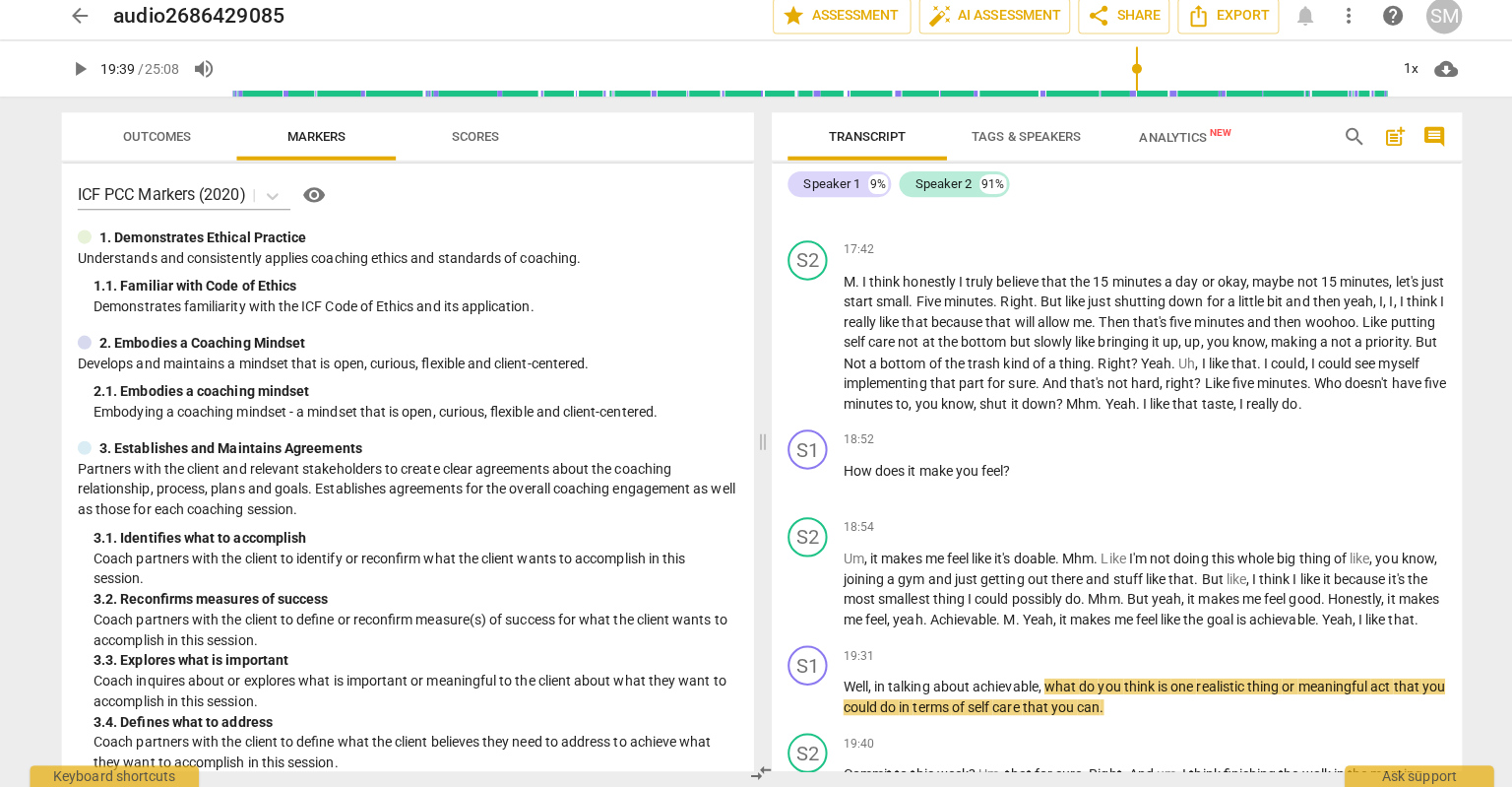 click on "play_arrow" at bounding box center (81, 76) 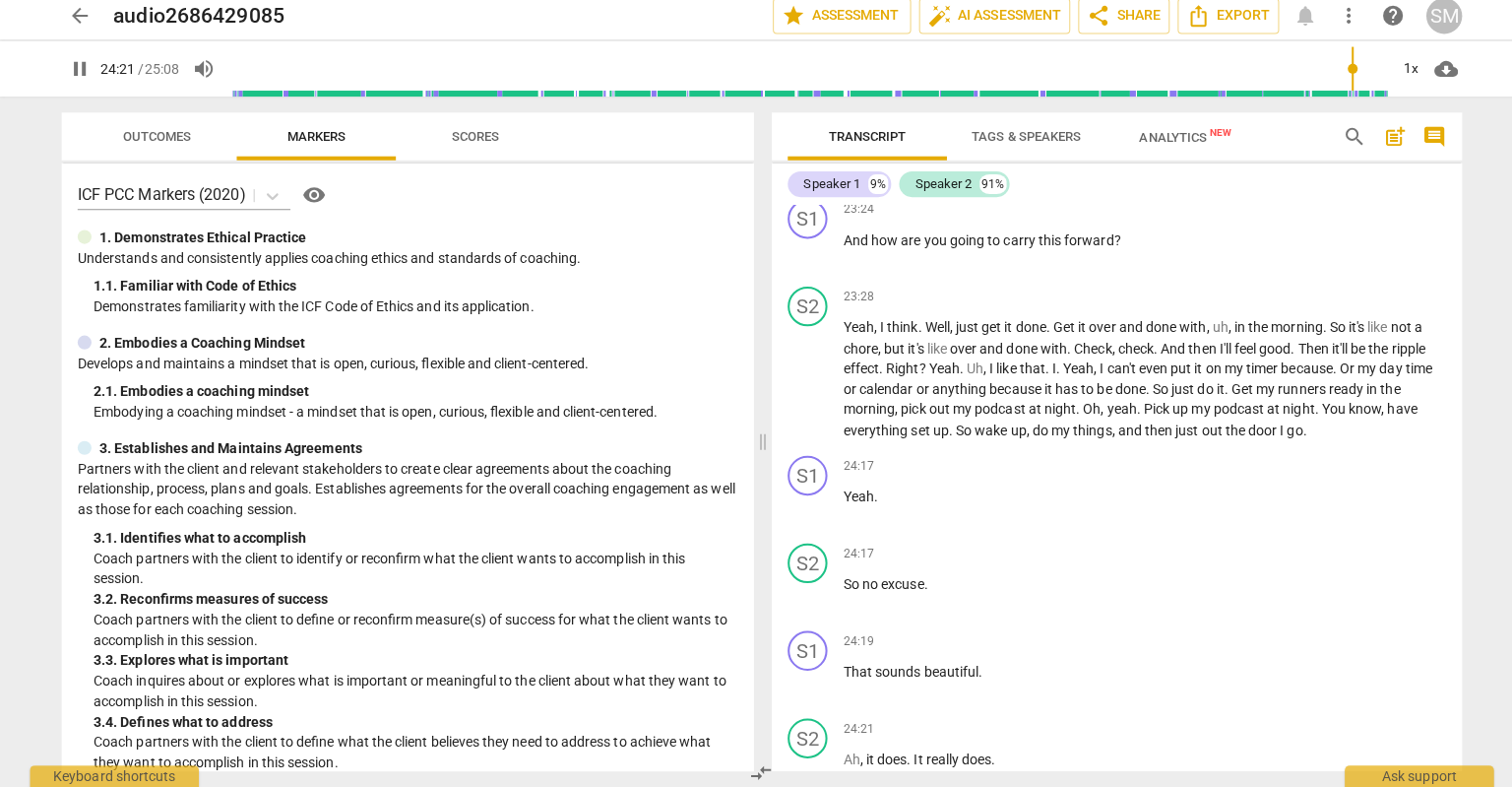 scroll, scrollTop: 7858, scrollLeft: 0, axis: vertical 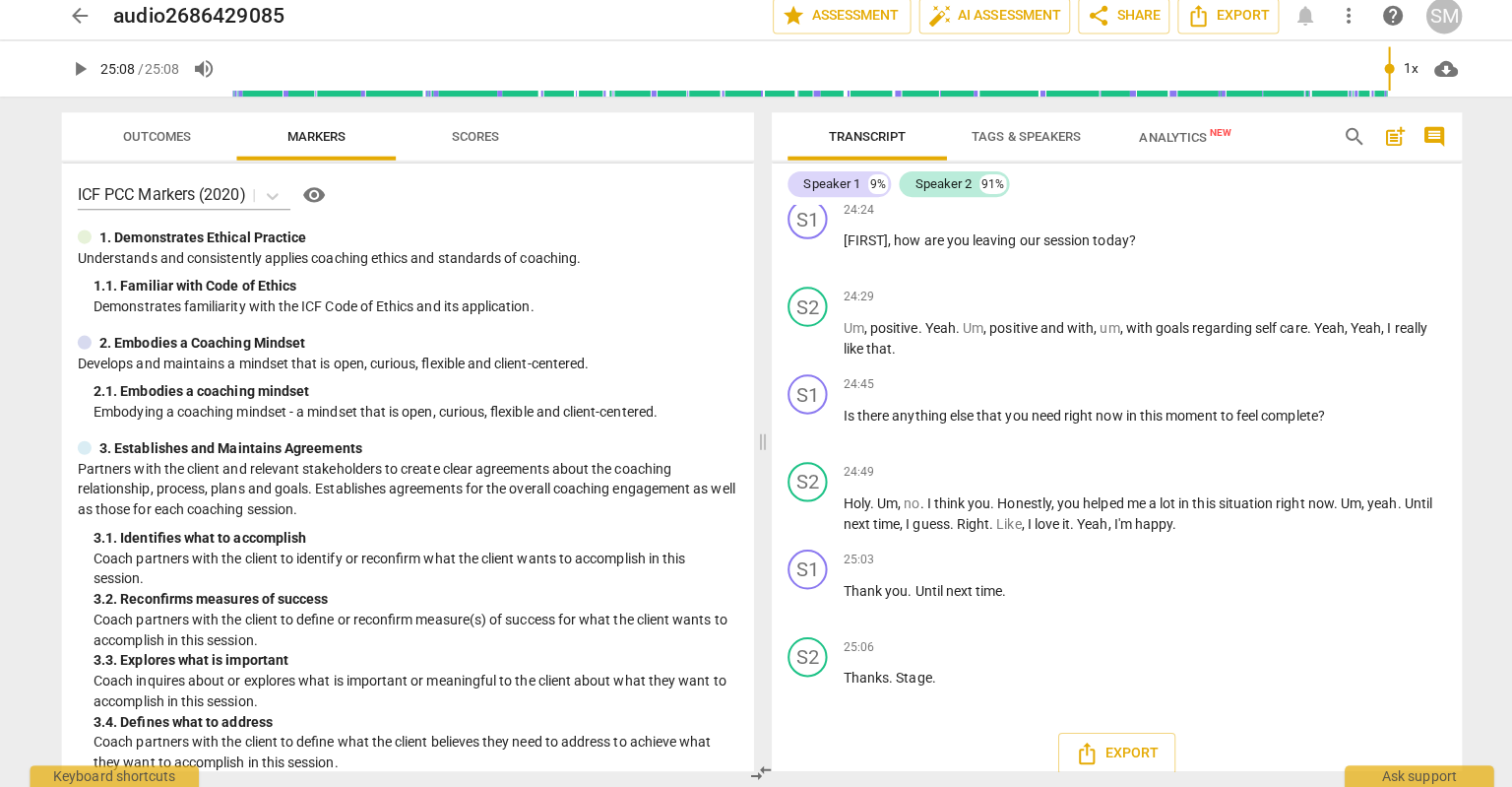 type on "1508" 